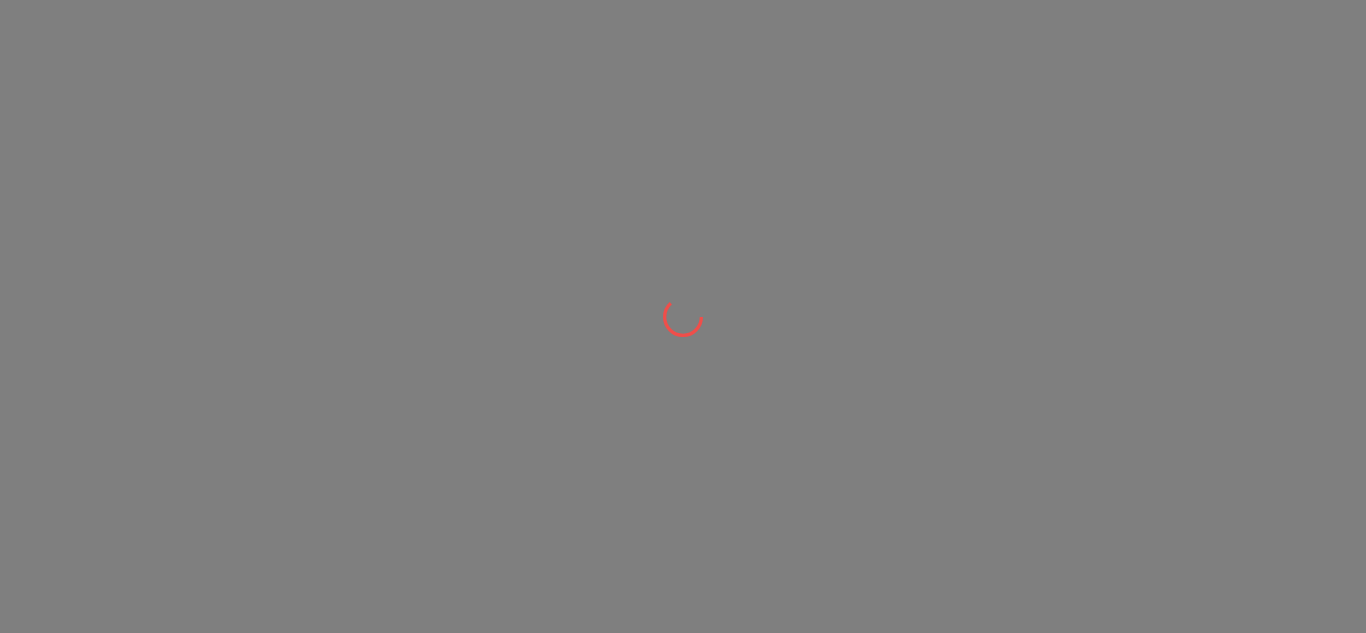 scroll, scrollTop: 0, scrollLeft: 0, axis: both 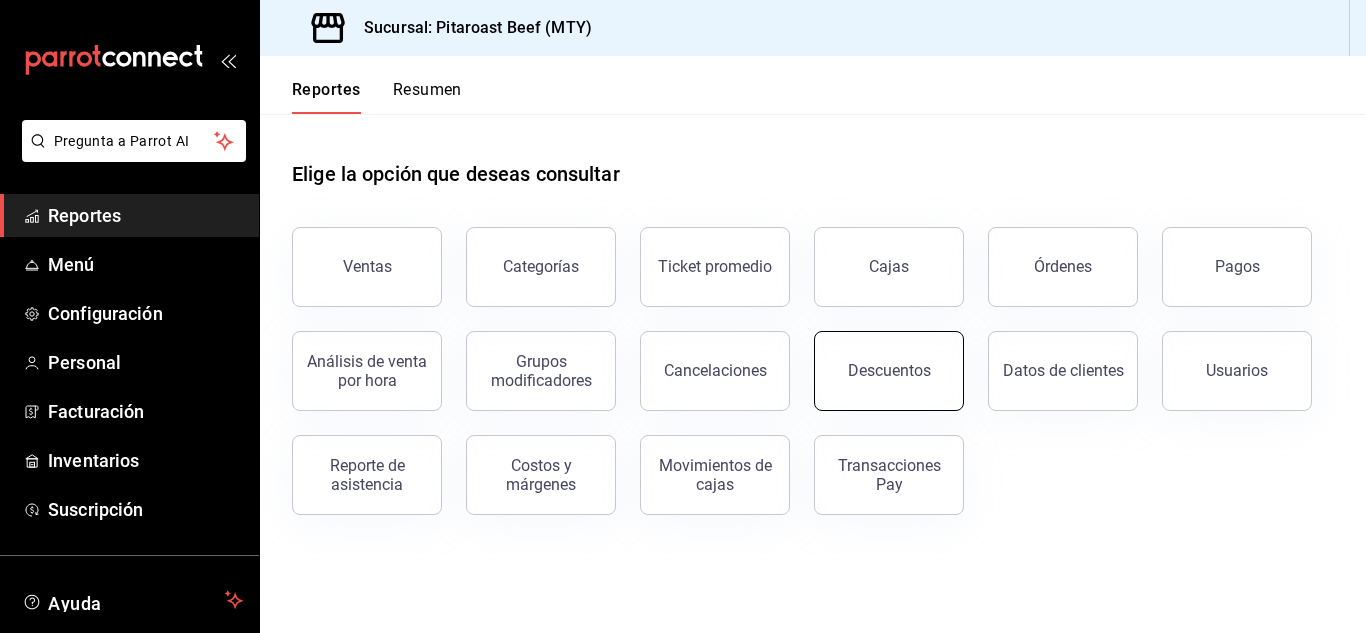 click on "Descuentos" at bounding box center (889, 371) 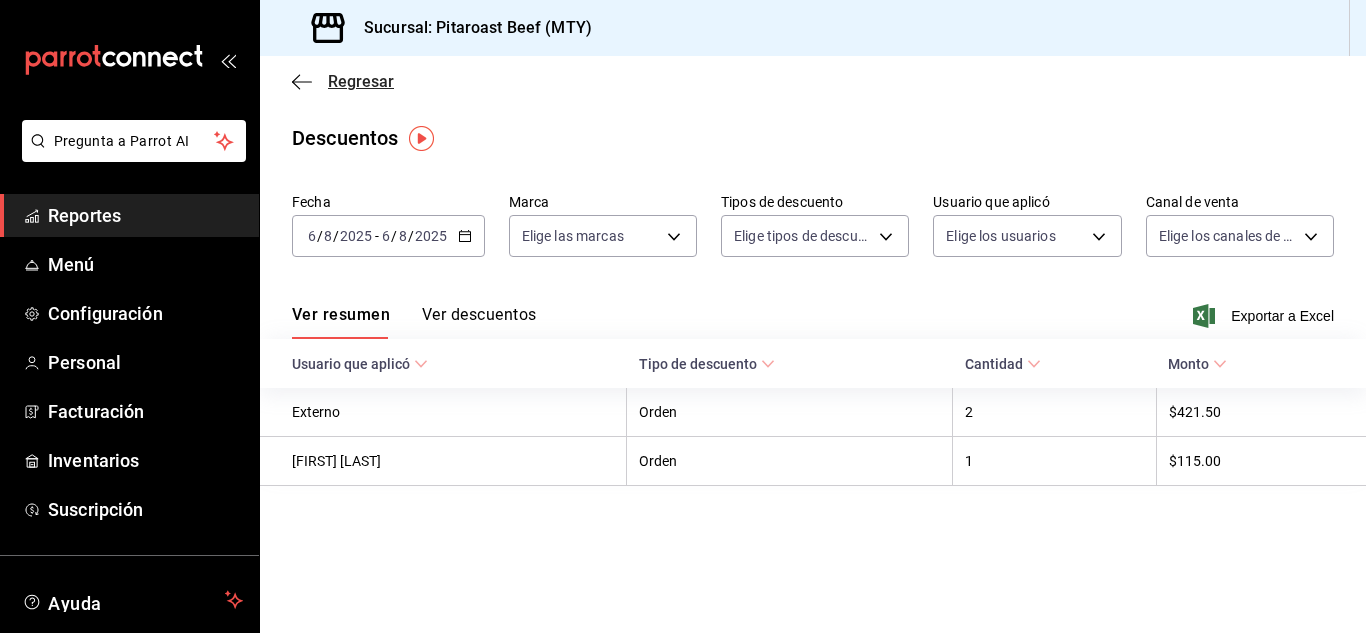 click 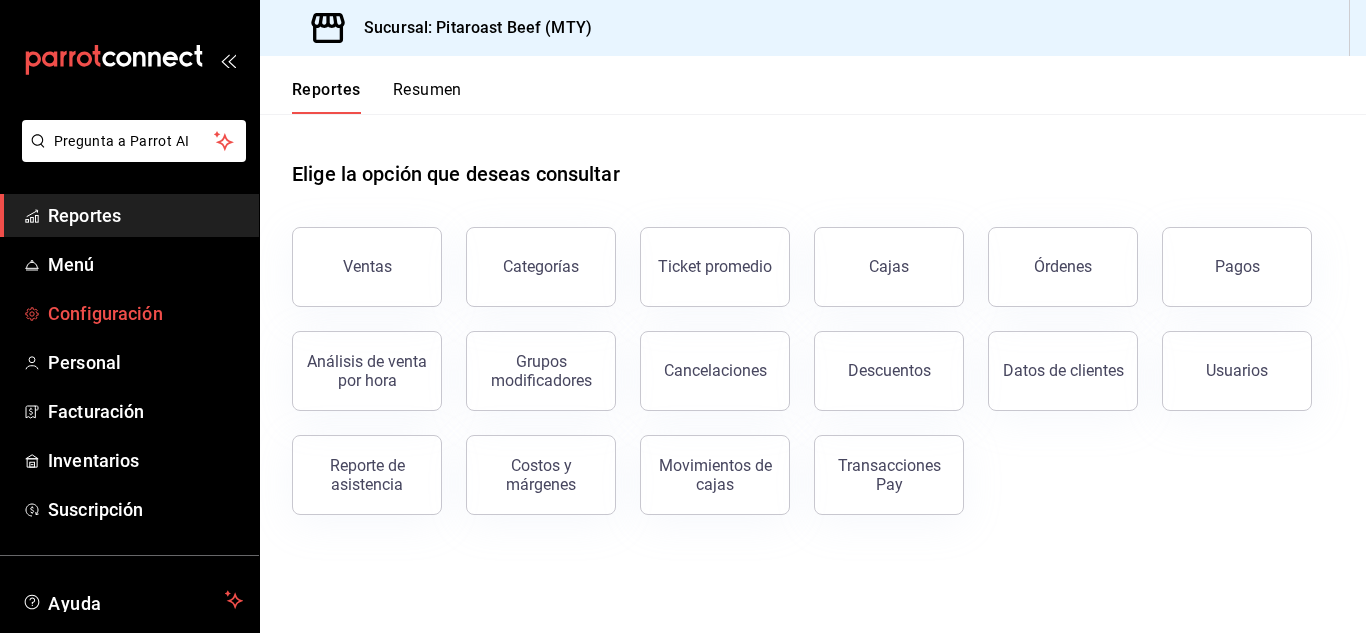click on "Configuración" at bounding box center (145, 313) 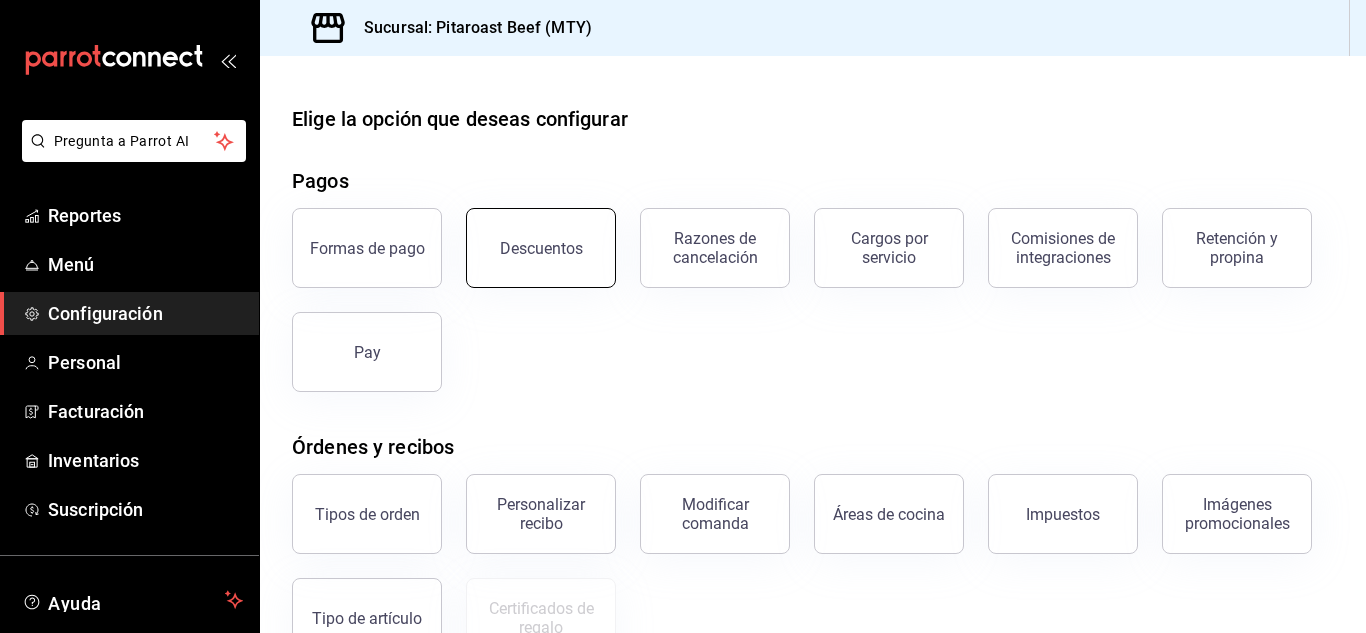 click on "Descuentos" at bounding box center (541, 248) 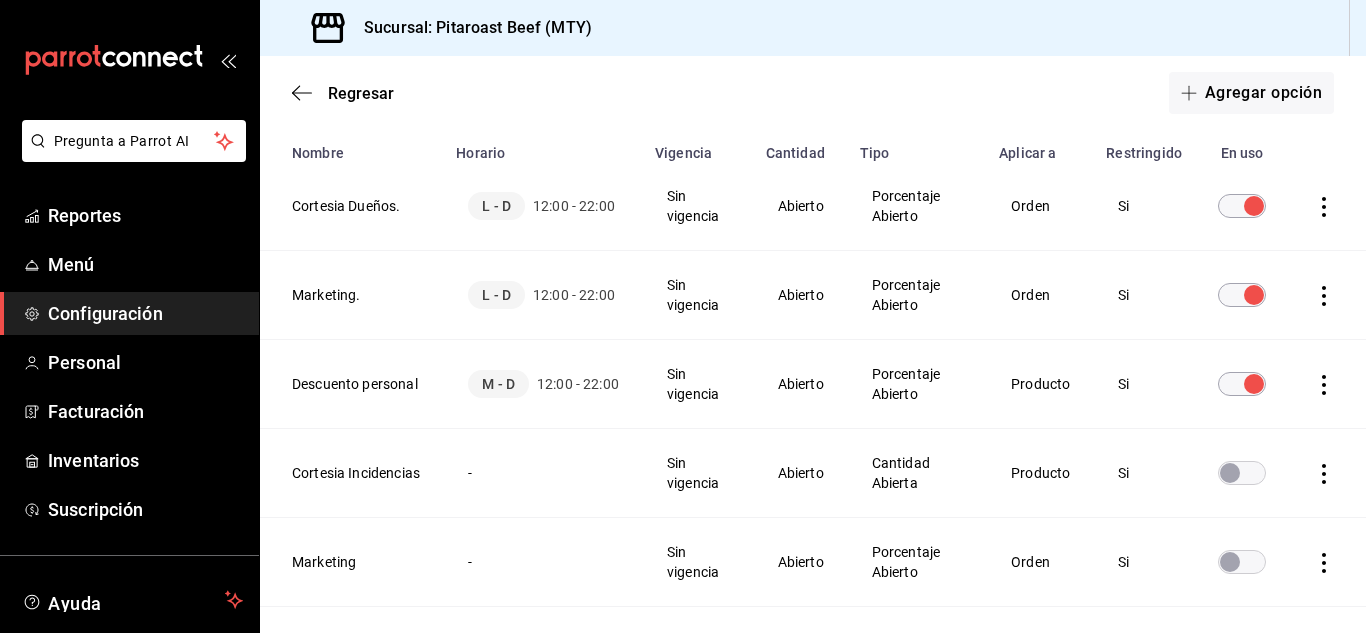 scroll, scrollTop: 160, scrollLeft: 0, axis: vertical 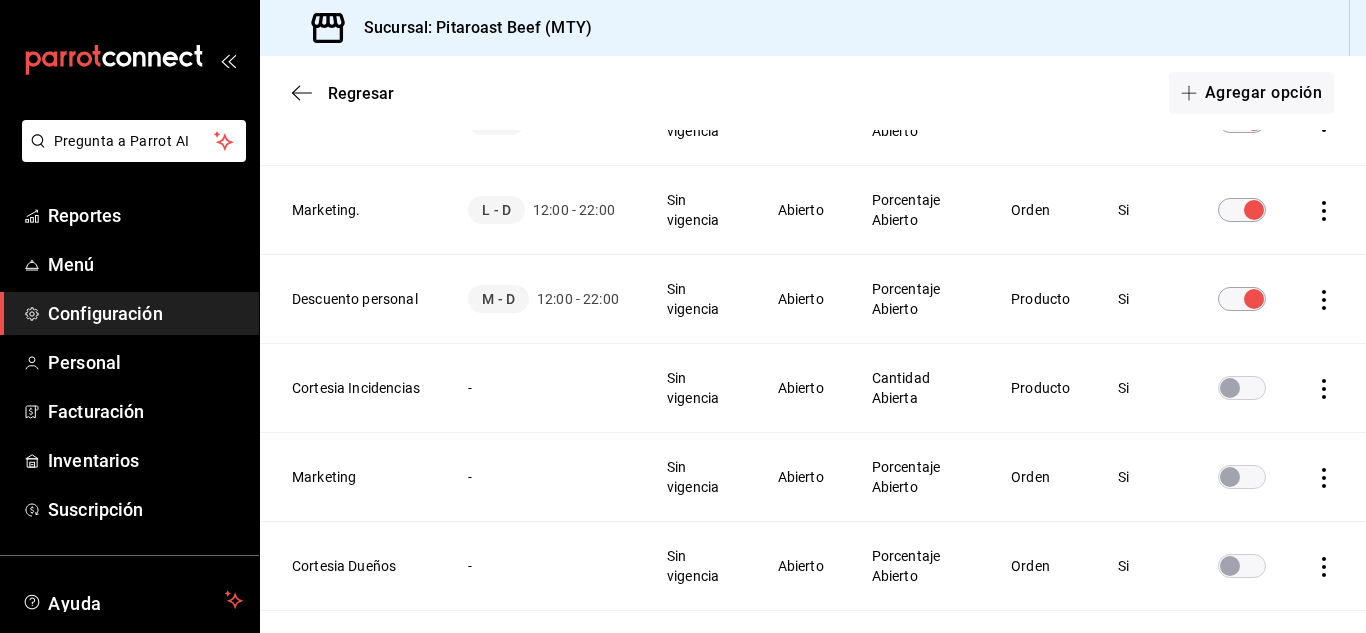 click 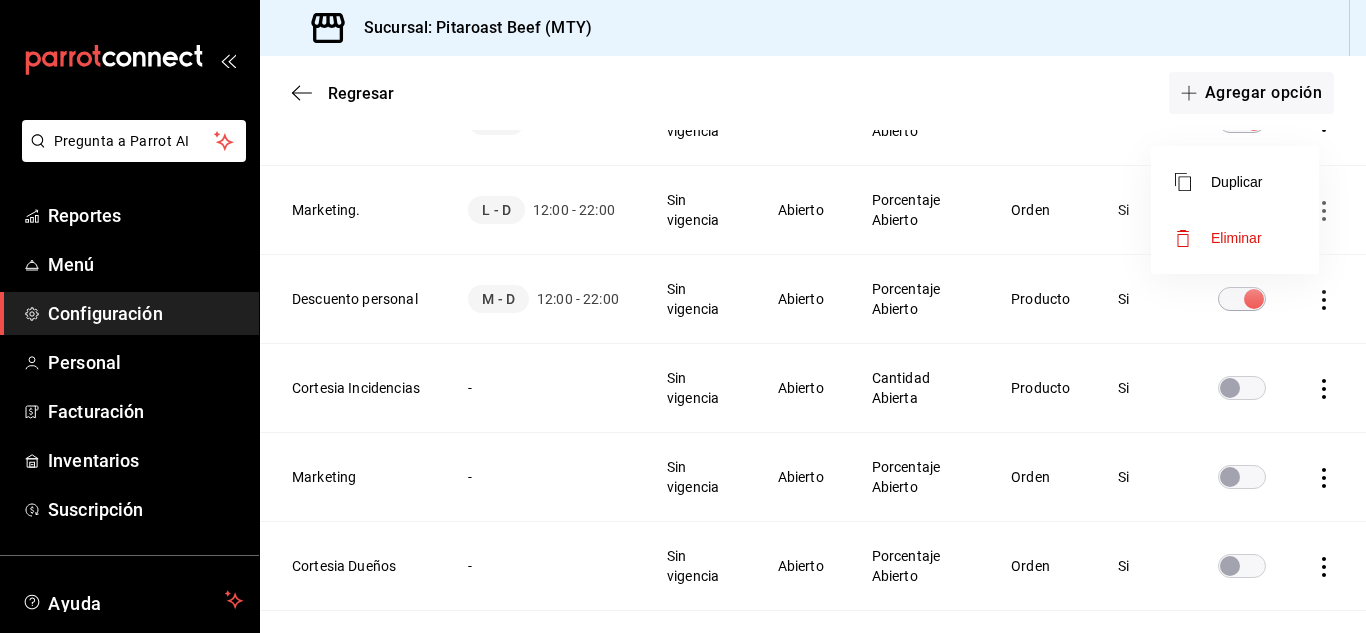 click on "Eliminar" at bounding box center [1235, 238] 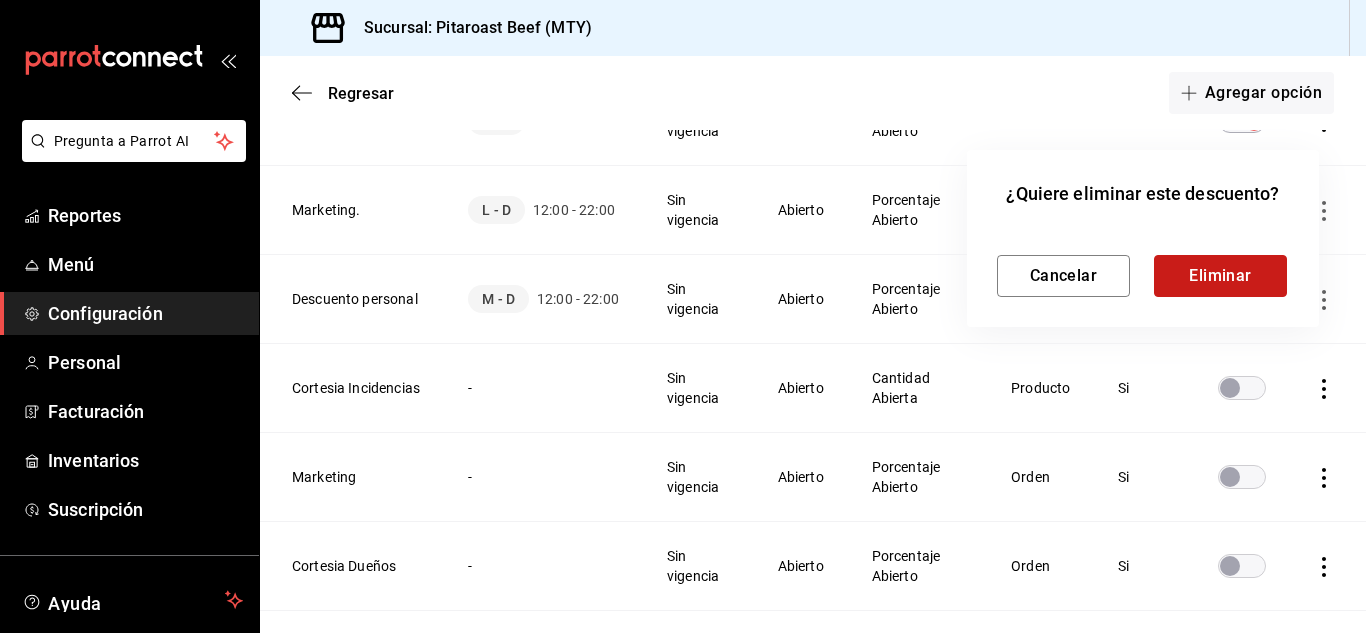click on "Eliminar" at bounding box center [1220, 276] 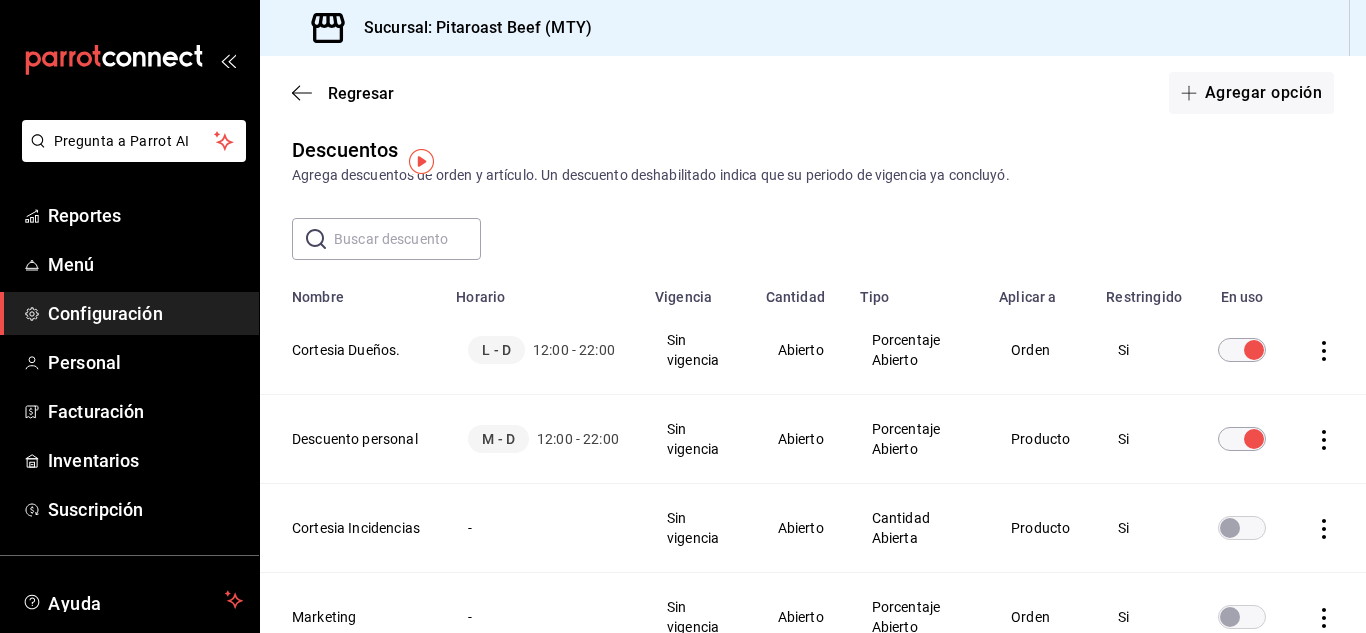 scroll, scrollTop: 0, scrollLeft: 0, axis: both 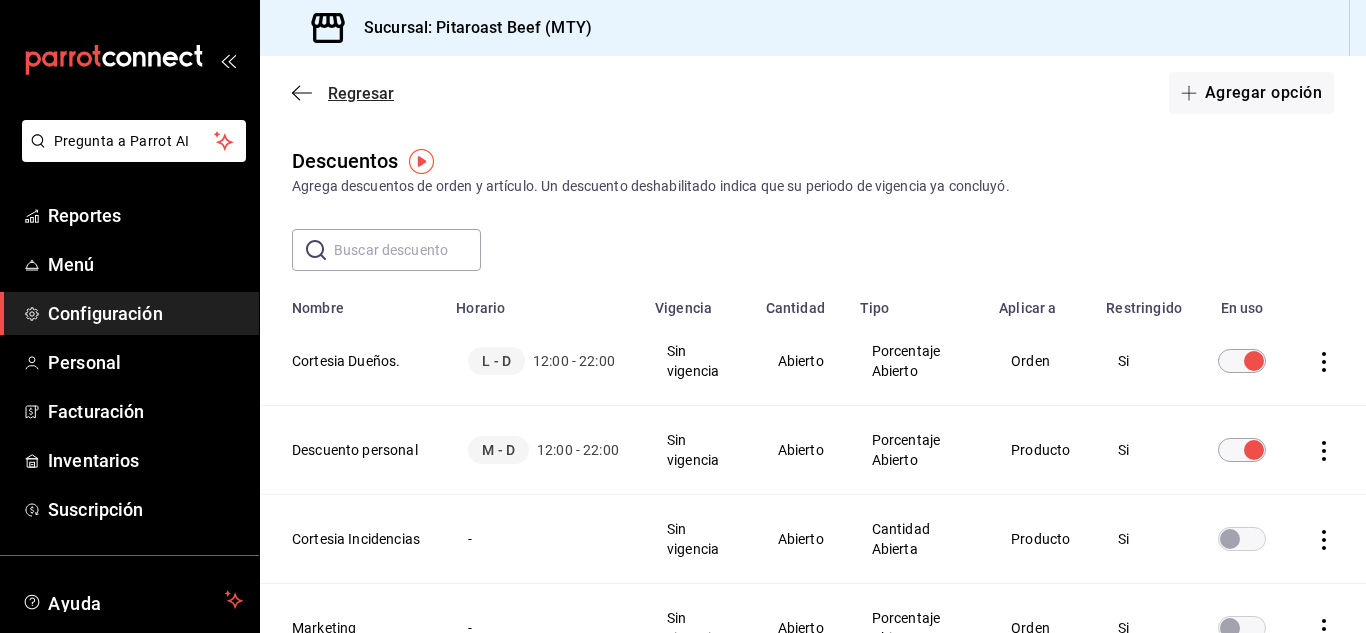 click 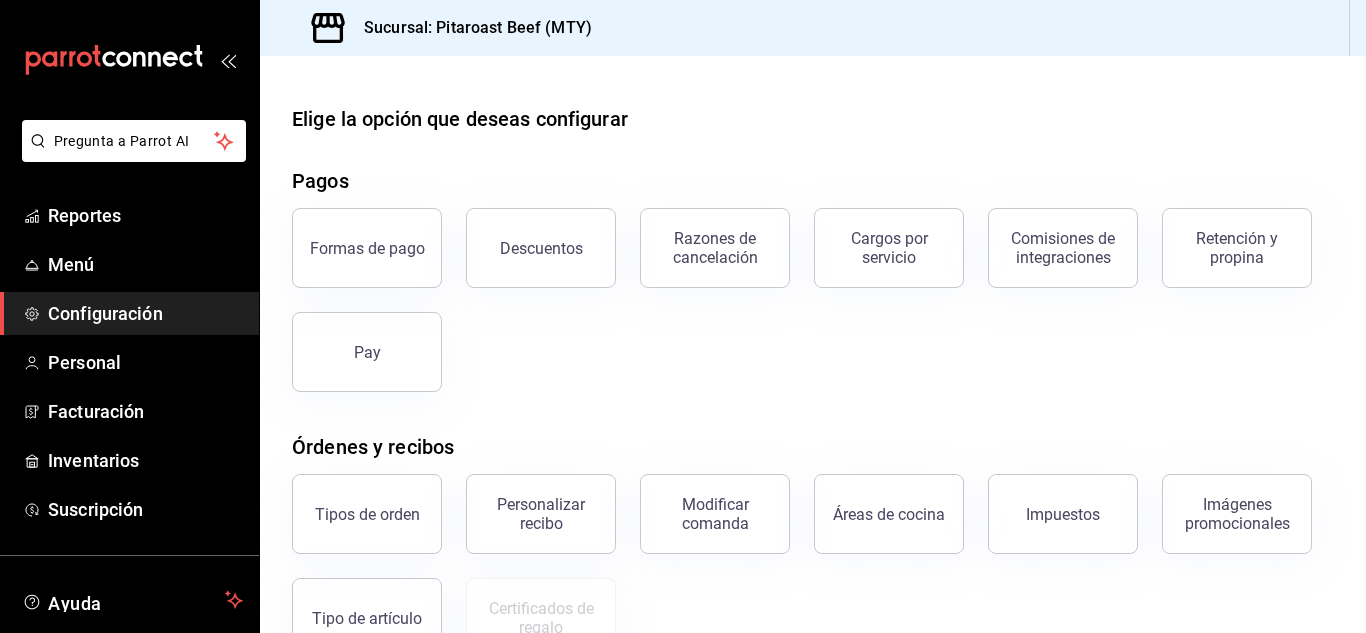 click on "Configuración" at bounding box center (145, 313) 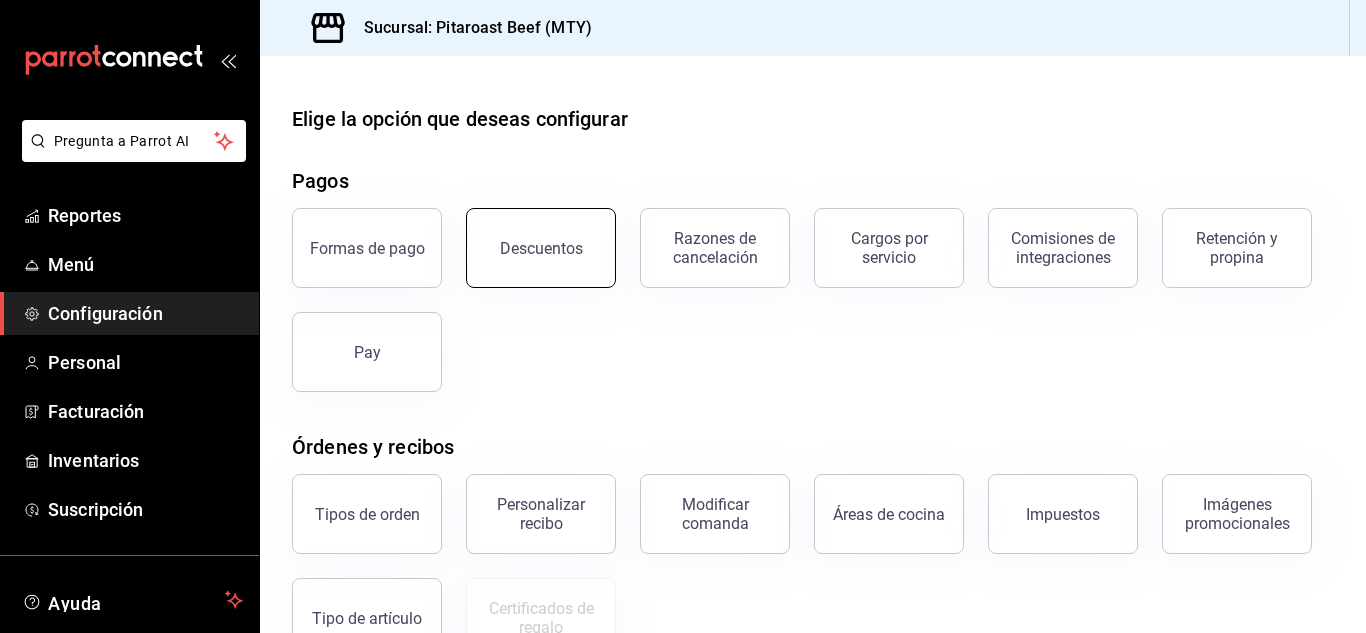 click on "Descuentos" at bounding box center [541, 248] 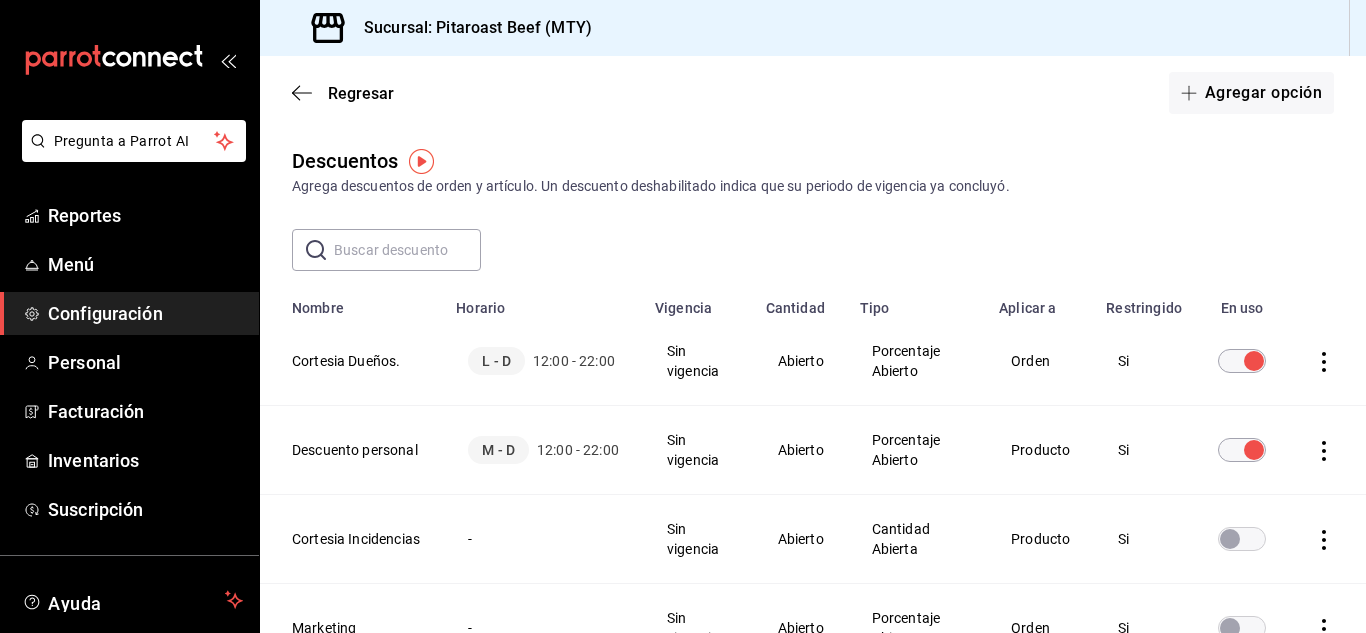 click at bounding box center (1254, 450) 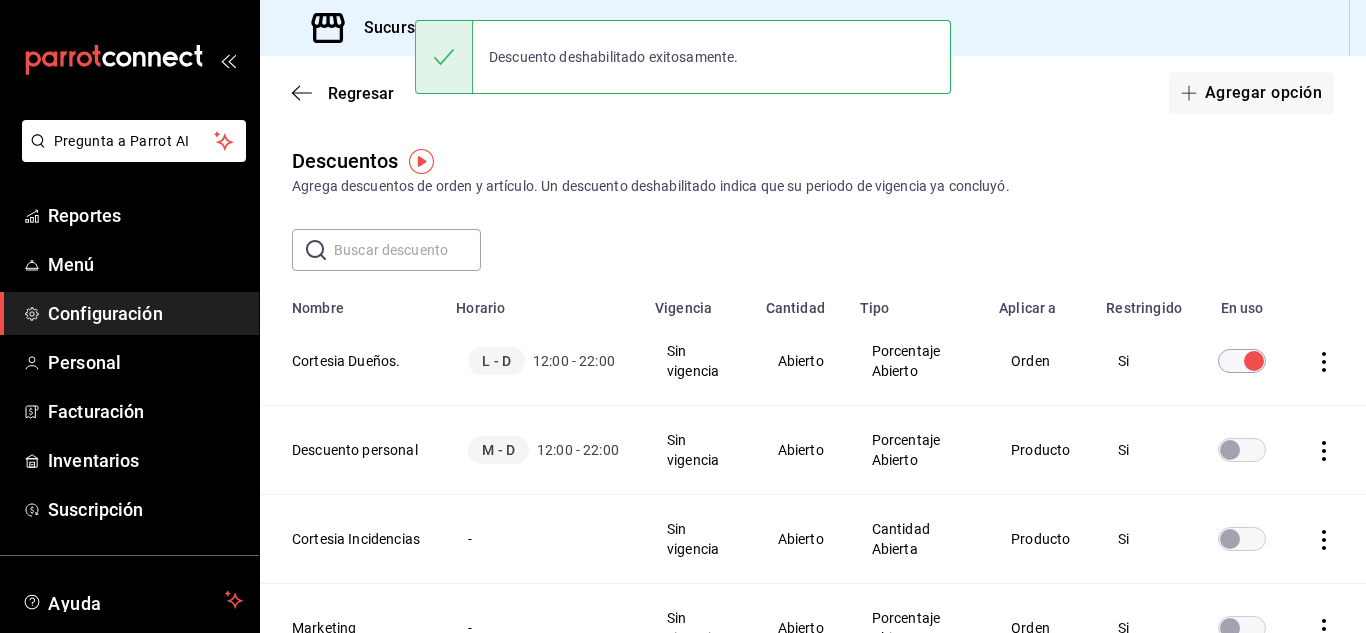 click 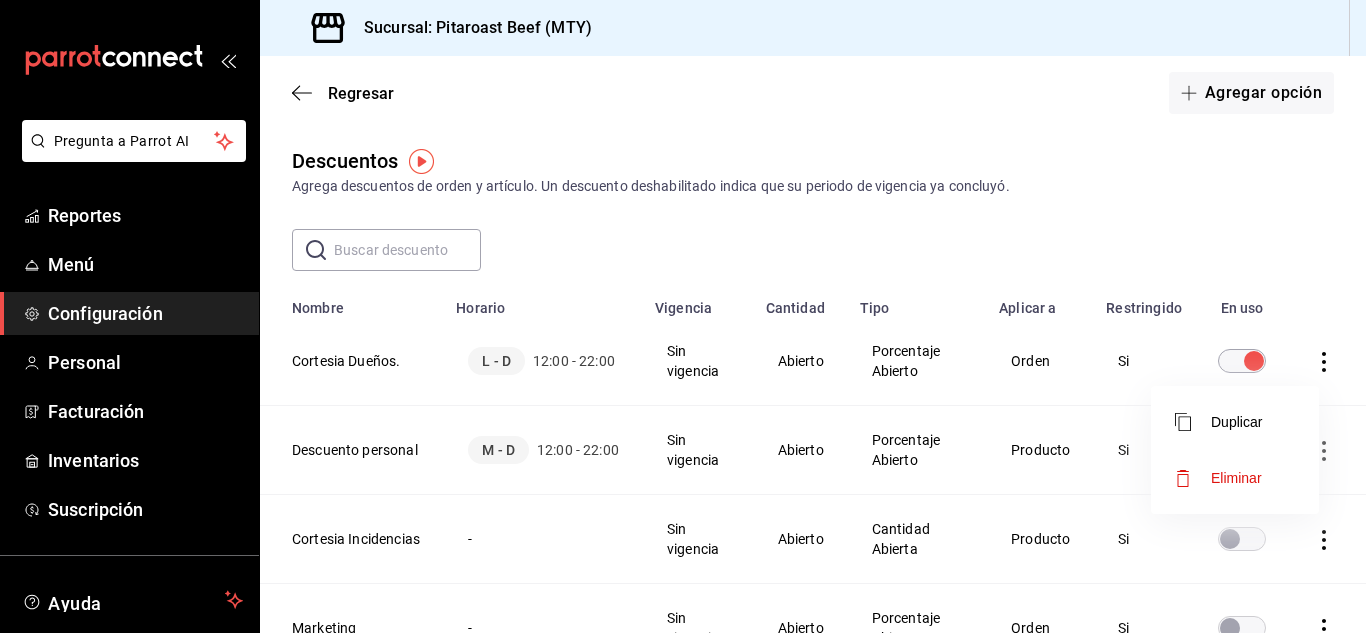 click on "Eliminar" at bounding box center [1236, 478] 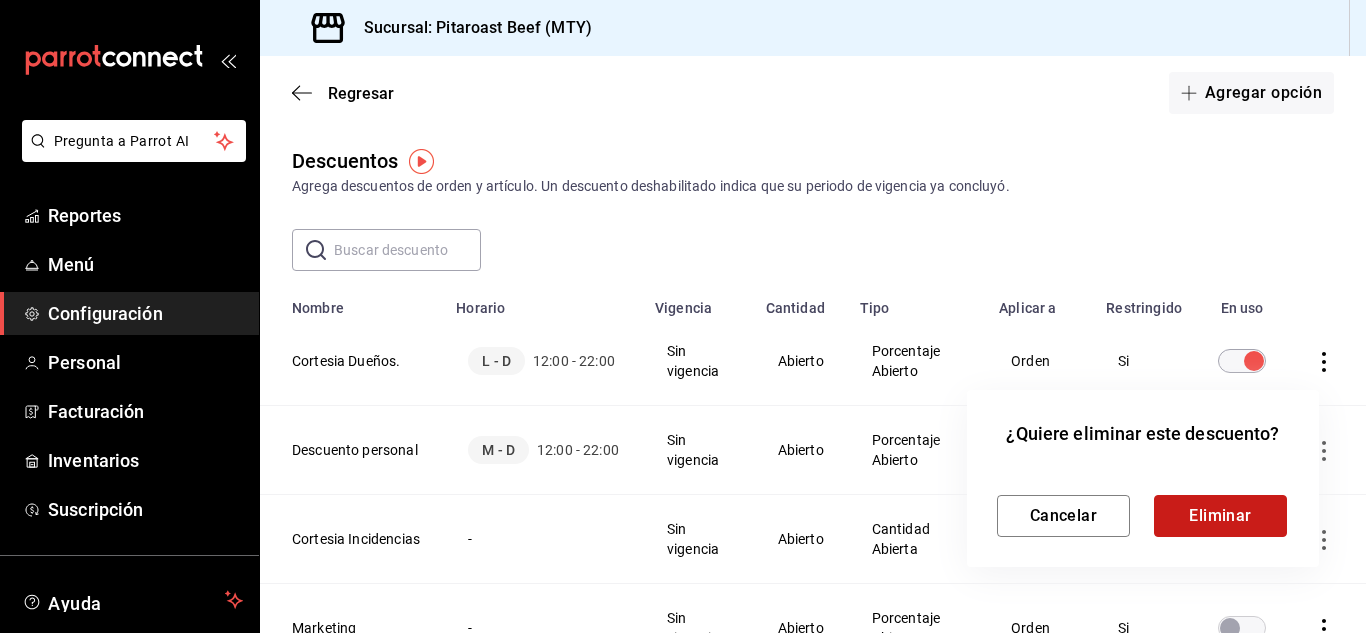 click on "Eliminar" at bounding box center [1220, 516] 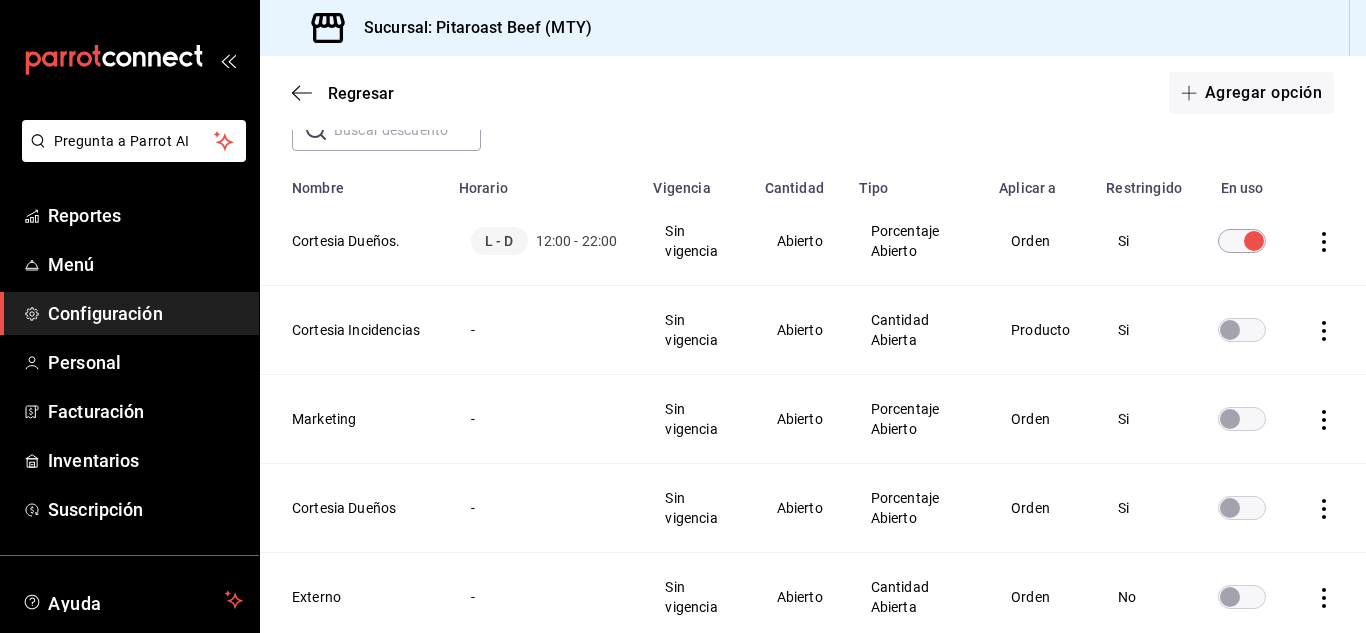 scroll, scrollTop: 160, scrollLeft: 0, axis: vertical 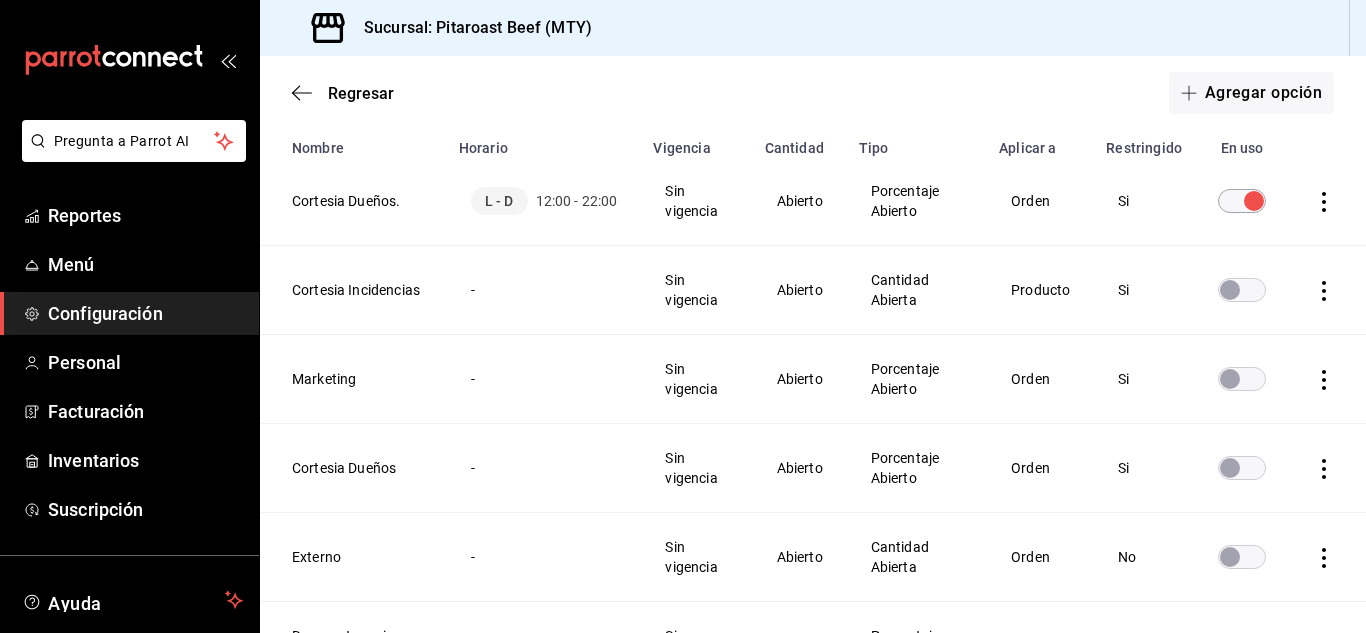 click at bounding box center [1230, 379] 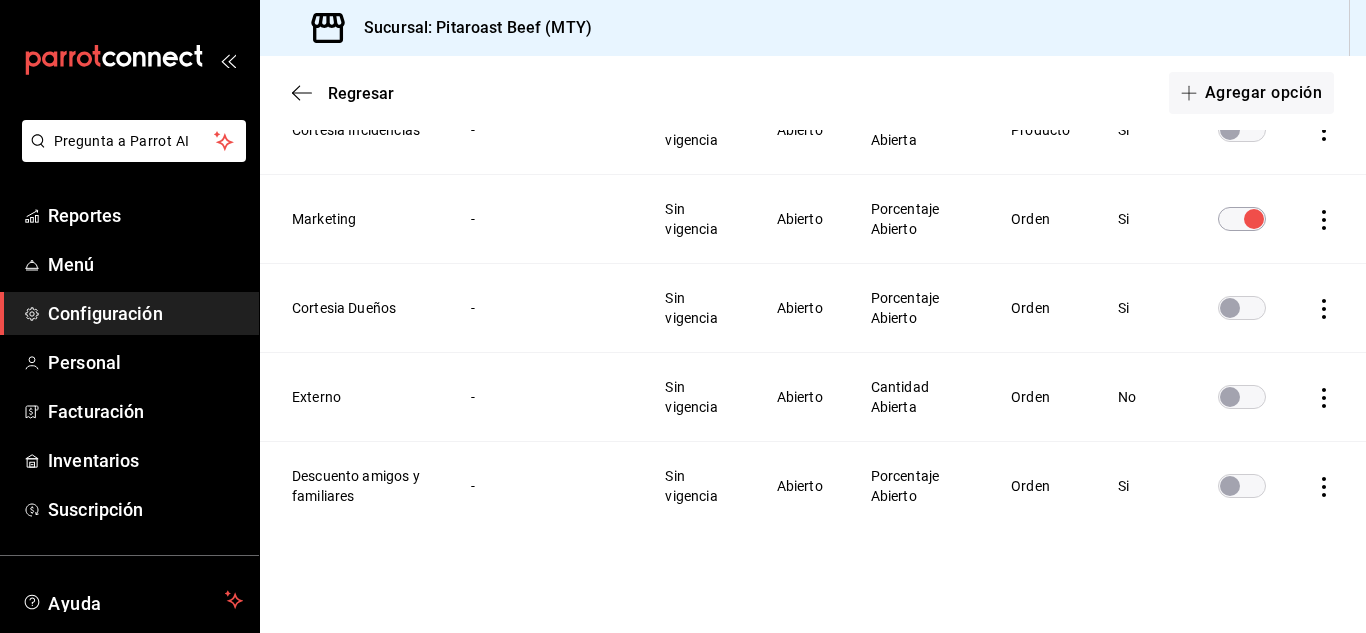 scroll, scrollTop: 321, scrollLeft: 0, axis: vertical 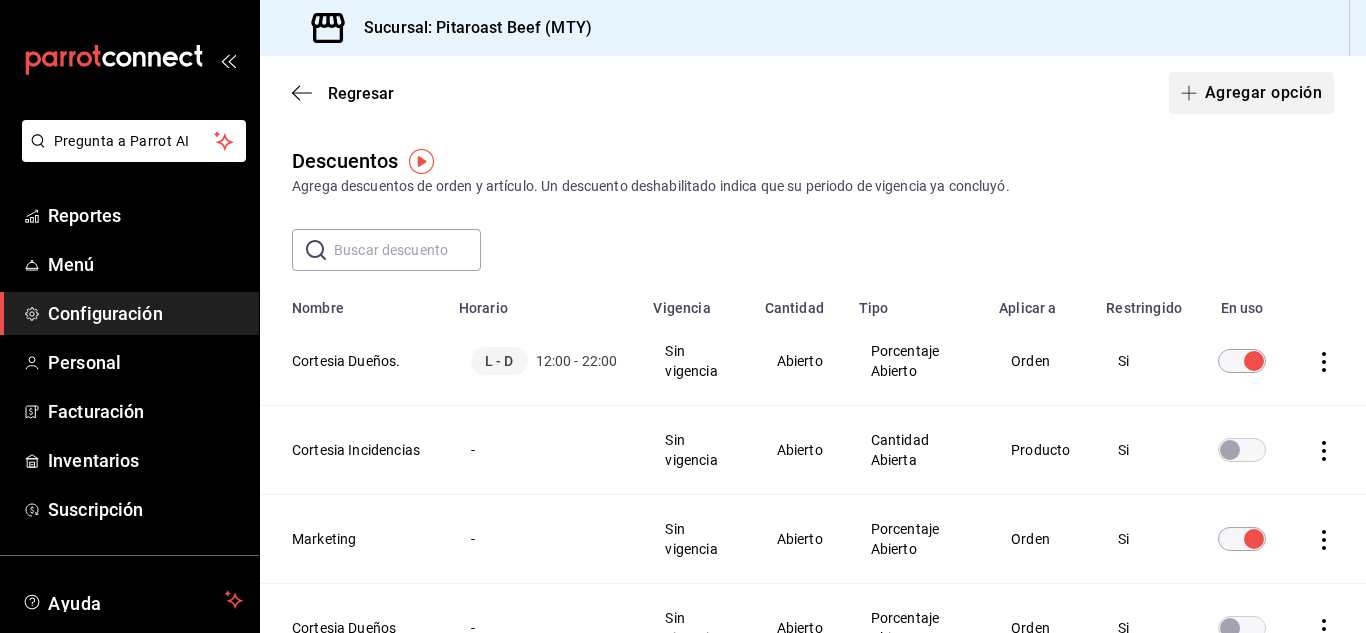click on "Agregar opción" at bounding box center [1251, 93] 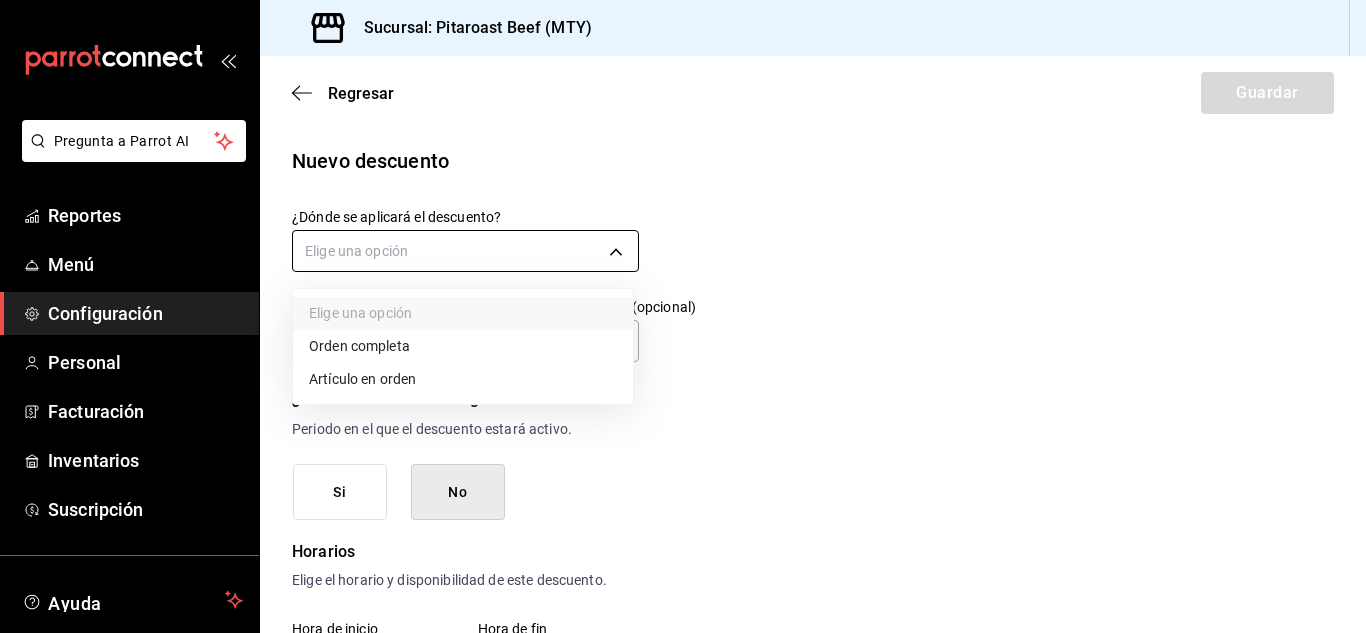click on "Pregunta a Parrot AI Reportes   Menú   Configuración   Personal   Facturación   Inventarios   Suscripción   Ayuda Recomienda Parrot   [FIRST] [LAST]   Sugerir nueva función   Sucursal: Pitaroast Beef ([CITY]) Regresar Guardar Nuevo descuento ¿Dónde se aplicará el descuento? Elige una opción ¿Cómo se va a llamar? Ingresa una descripción (opcional) ¿Este descuento tiene vigencia? Periodo en el que el descuento estará activo. Si No Horarios Elige el horario y disponibilidad de este descuento. Hora de inicio ​ Entre Semana Lunes Martes Miércoles Jueves Viernes Hora de fin ​ Fin de semana Sábado Domingo Agregar horario 1 de 5 horarios ¿Este descuento requiere un permiso especial para aplicarse? Solo los usuarios con el permiso de "Aplicar descuento" podrán usar este descuento en el Punto de Venta. Si No ¿Quieres que el usuario defina el valor del descuento en el Punto de Venta? Si No ¿Cómo se aplicará el descuento? Elige si el descuento será un porcentaje sobre el total o una cantidad fija." at bounding box center (683, 316) 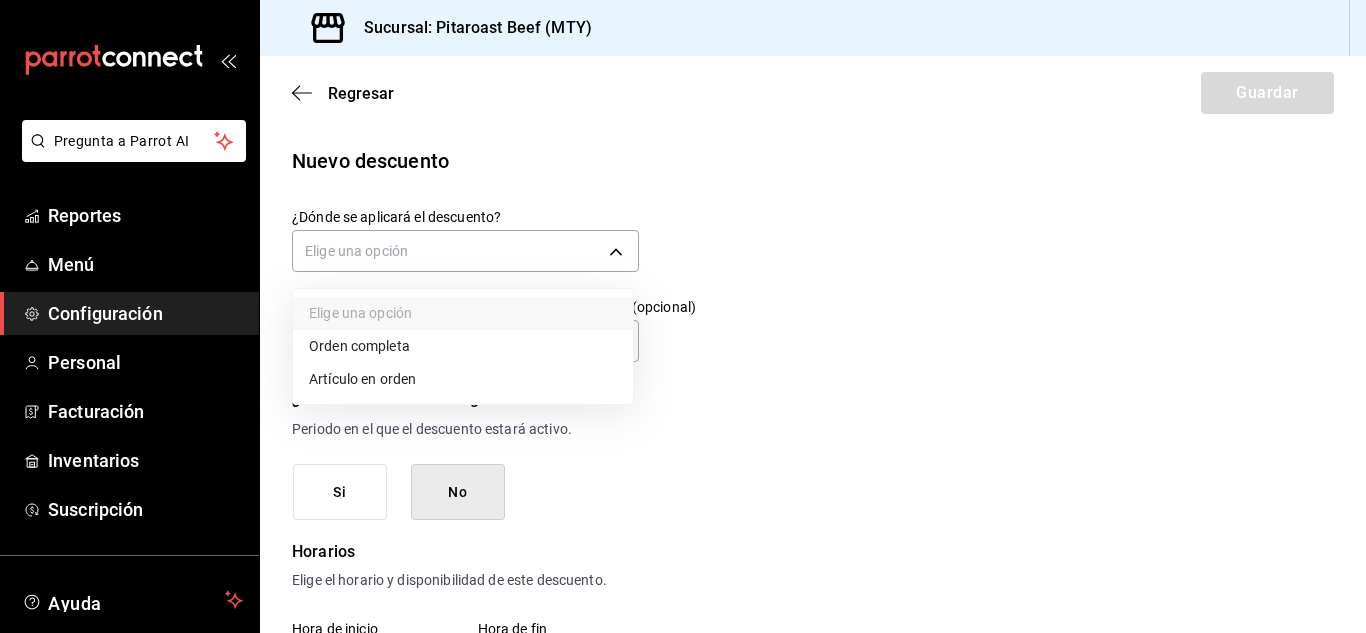 click at bounding box center (683, 316) 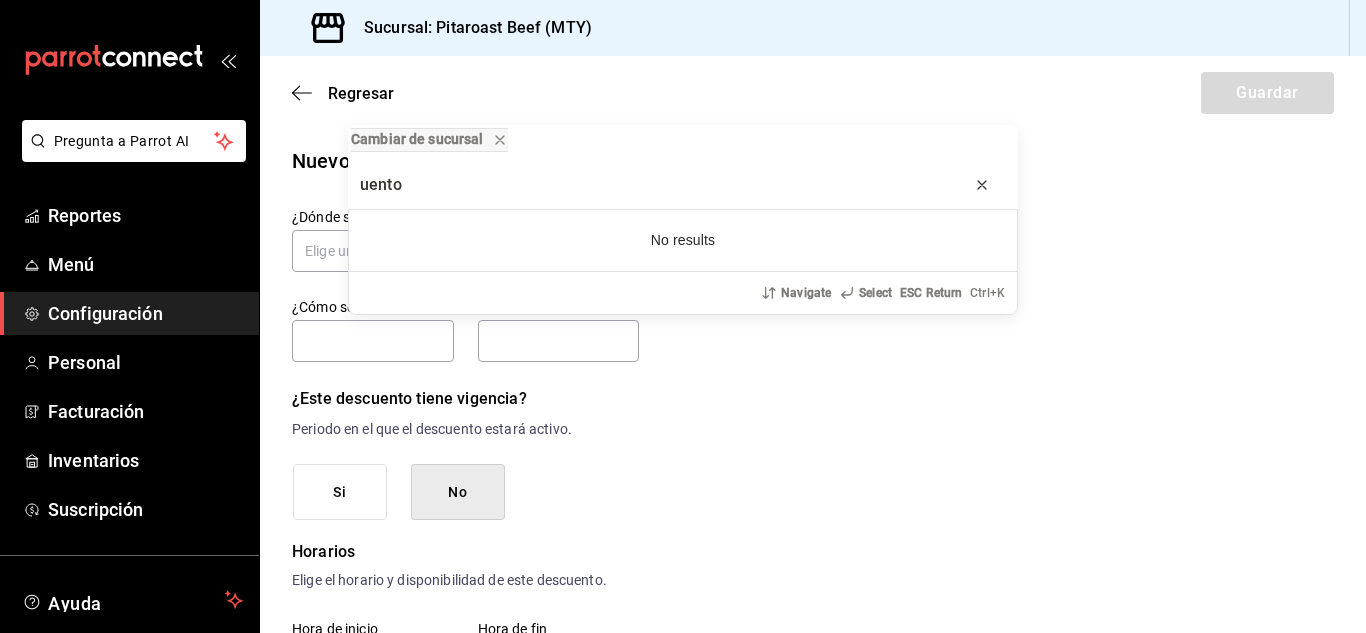 type on "uento" 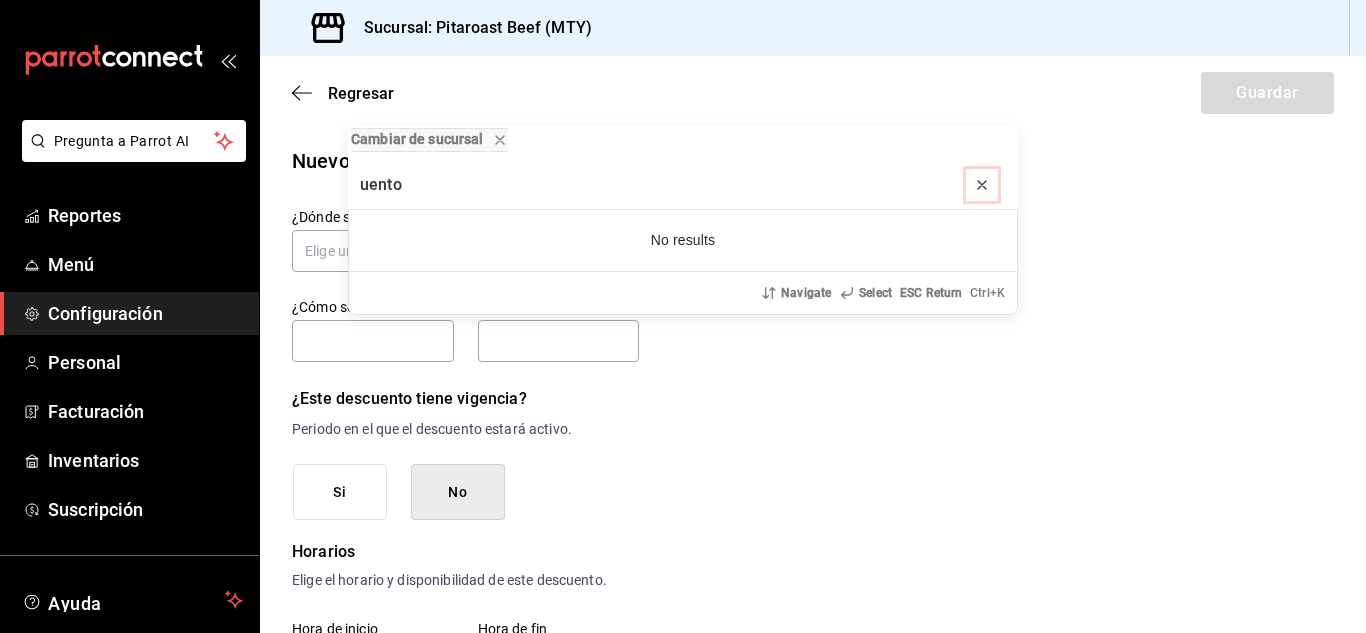 click 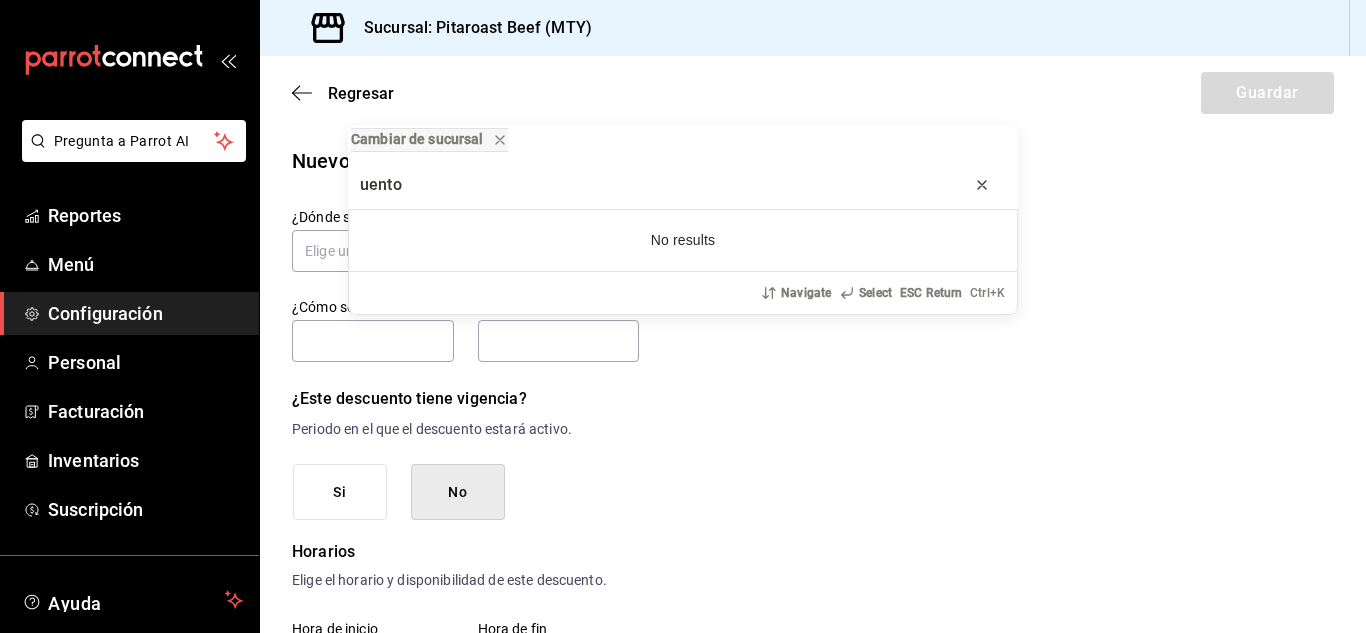 type 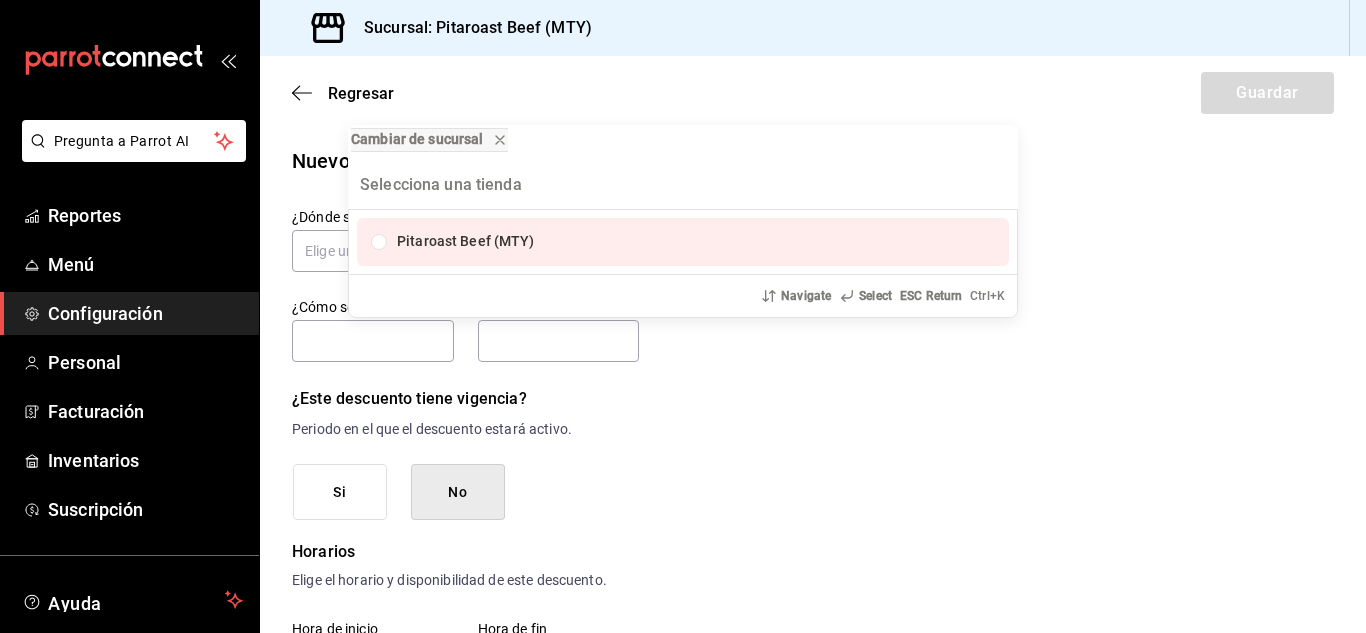 click on "Cambiar de sucursal Pitaroast Beef ([CITY]) Navigate Select ESC Return Ctrl+ K" at bounding box center [683, 316] 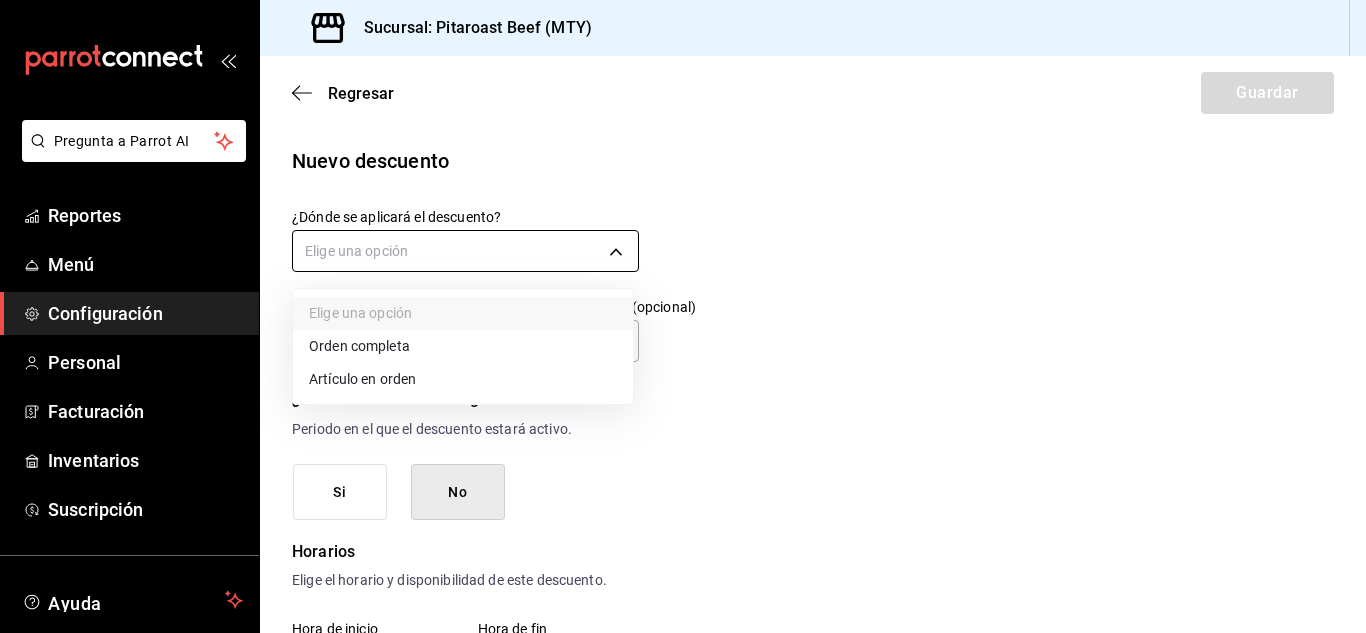 click on "Pregunta a Parrot AI Reportes   Menú   Configuración   Personal   Facturación   Inventarios   Suscripción   Ayuda Recomienda Parrot   [FIRST] [LAST]   Sugerir nueva función   Sucursal: Pitaroast Beef ([CITY]) Regresar Guardar Nuevo descuento ¿Dónde se aplicará el descuento? Elige una opción ¿Cómo se va a llamar? Ingresa una descripción (opcional) ¿Este descuento tiene vigencia? Periodo en el que el descuento estará activo. Si No Horarios Elige el horario y disponibilidad de este descuento. Hora de inicio ​ Entre Semana Lunes Martes Miércoles Jueves Viernes Hora de fin ​ Fin de semana Sábado Domingo Agregar horario 1 de 5 horarios ¿Este descuento requiere un permiso especial para aplicarse? Solo los usuarios con el permiso de "Aplicar descuento" podrán usar este descuento en el Punto de Venta. Si No ¿Quieres que el usuario defina el valor del descuento en el Punto de Venta? Si No ¿Cómo se aplicará el descuento? Elige si el descuento será un porcentaje sobre el total o una cantidad fija." at bounding box center (683, 316) 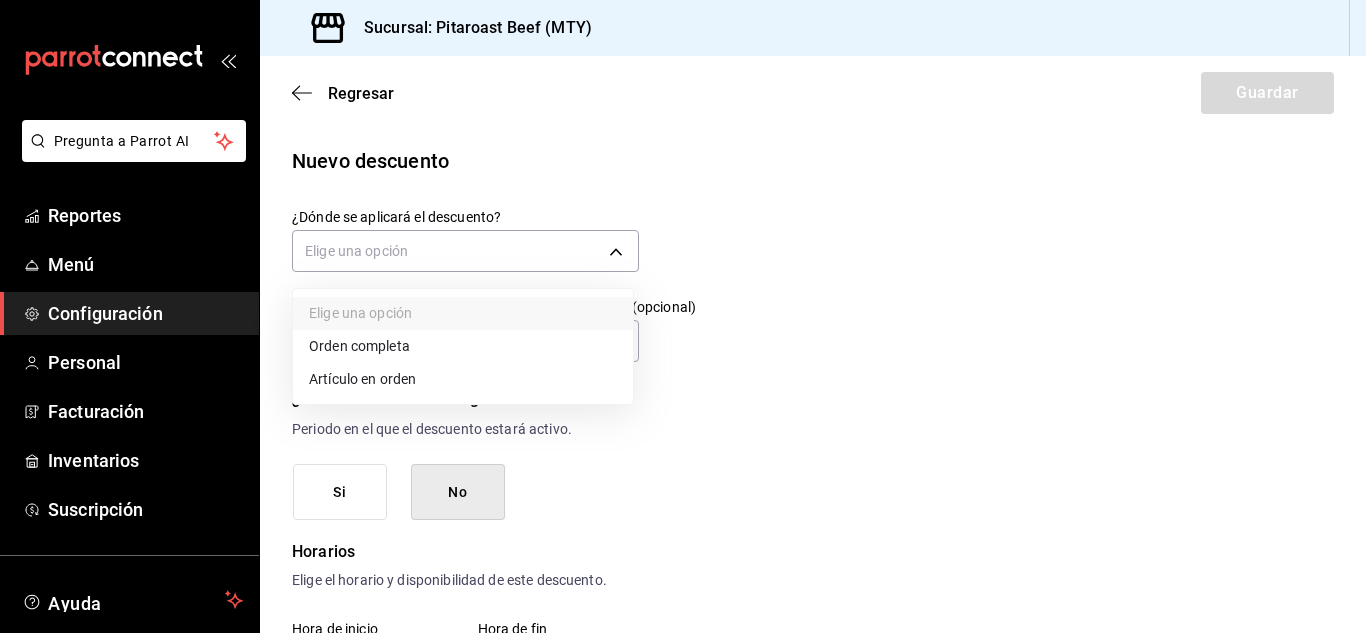 click at bounding box center (683, 316) 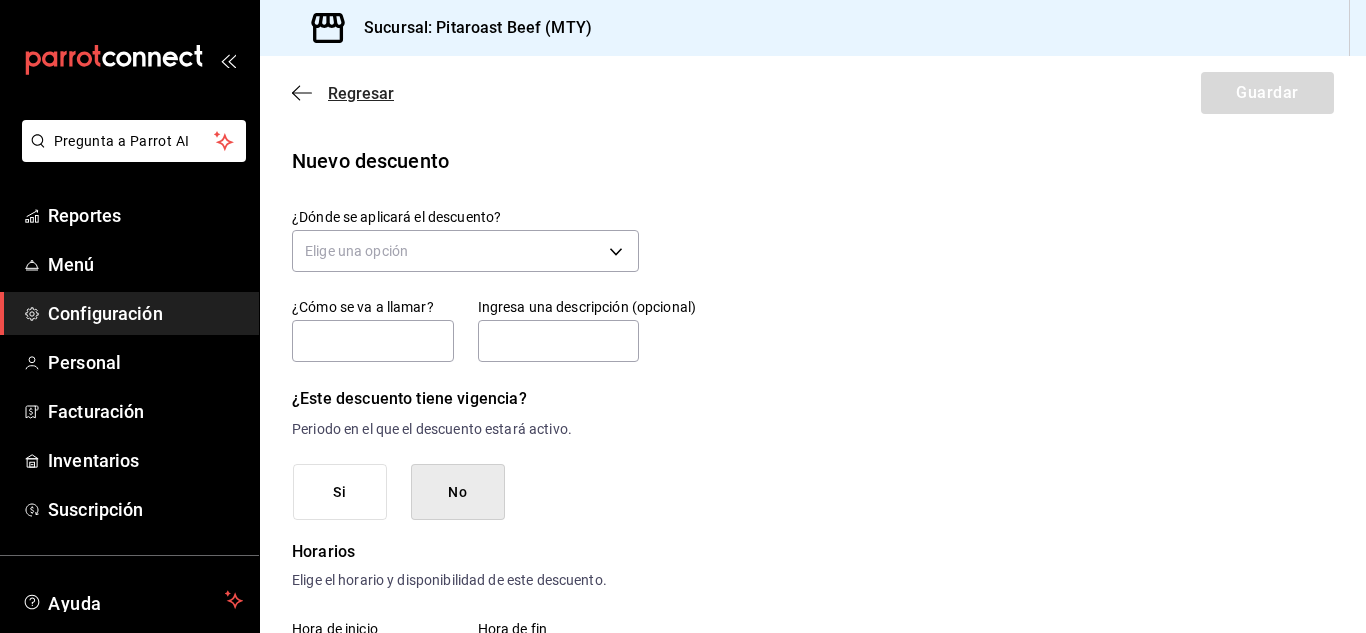 click 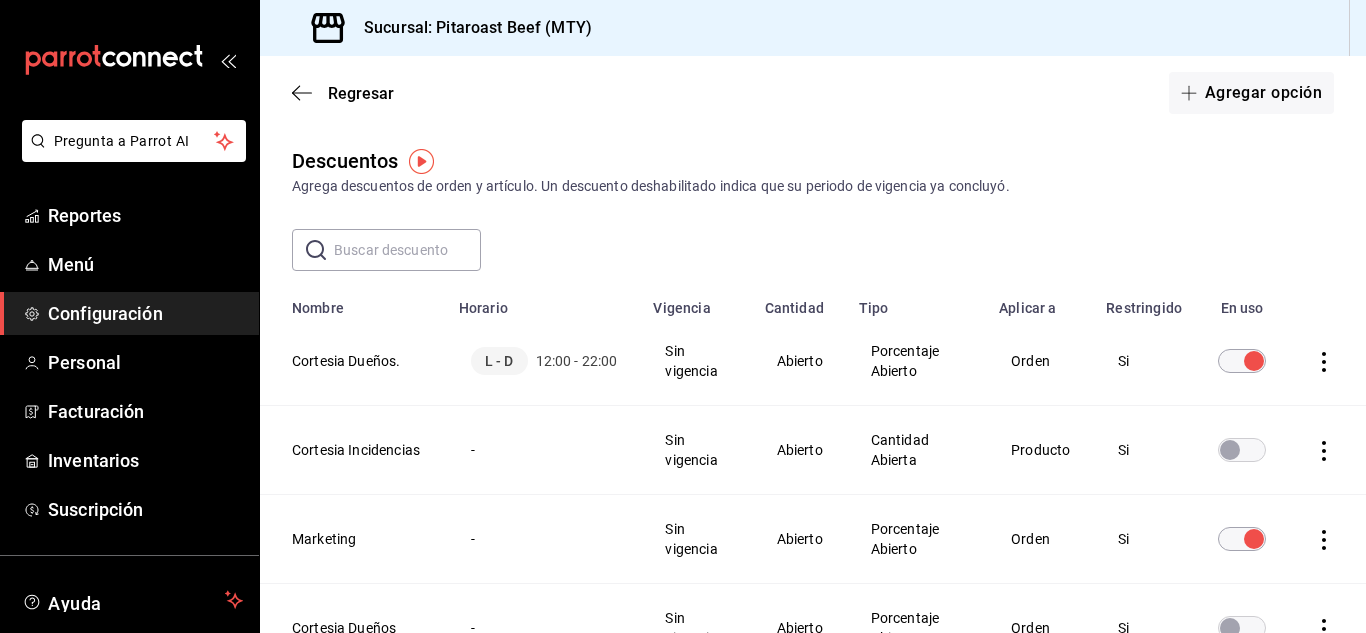 click 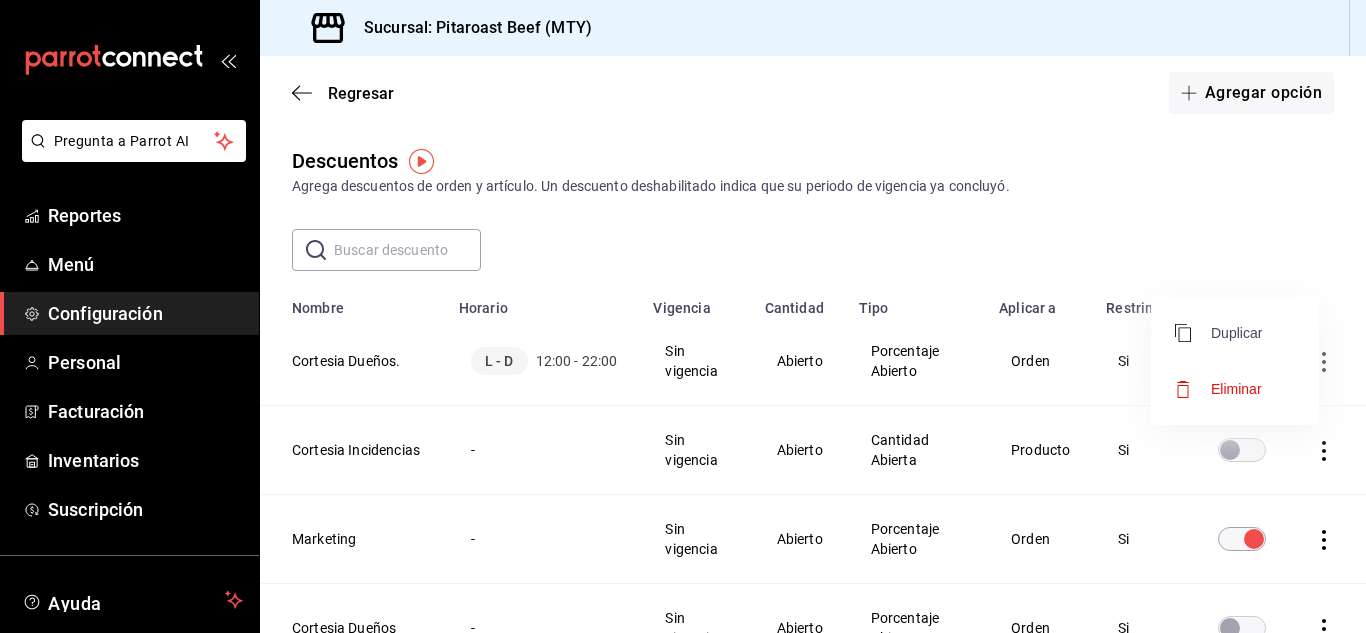 click on "Duplicar" at bounding box center (1218, 333) 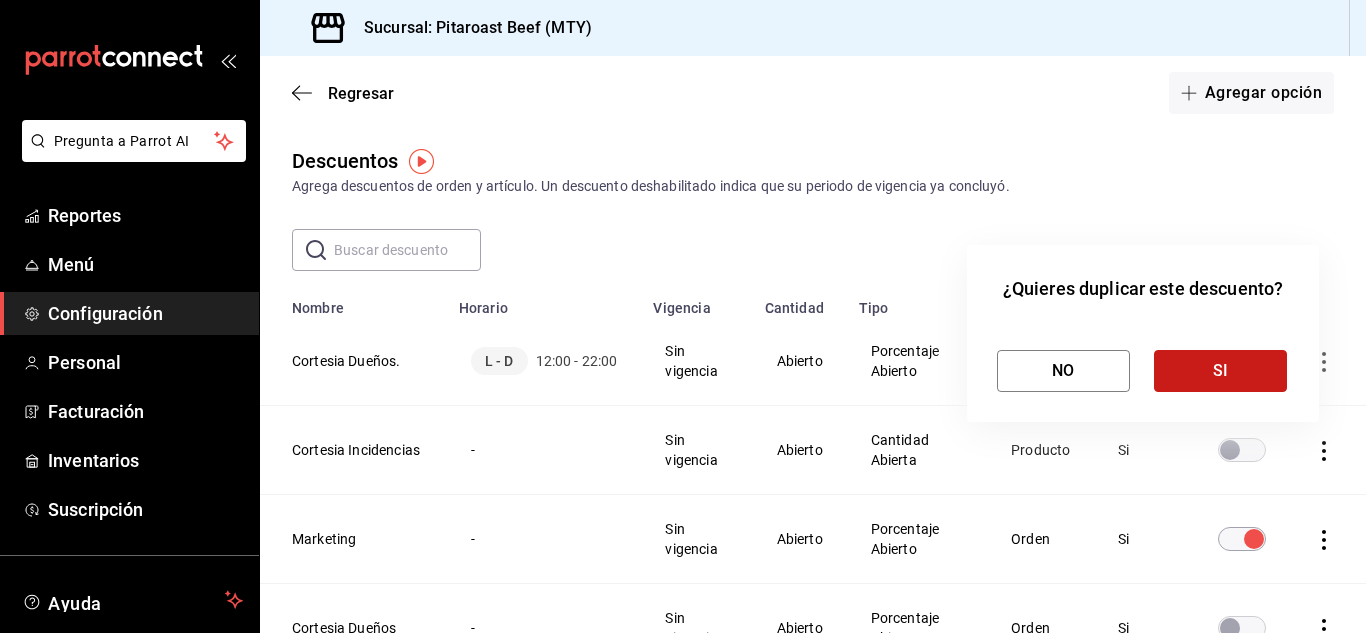 click on "SI" at bounding box center [1220, 371] 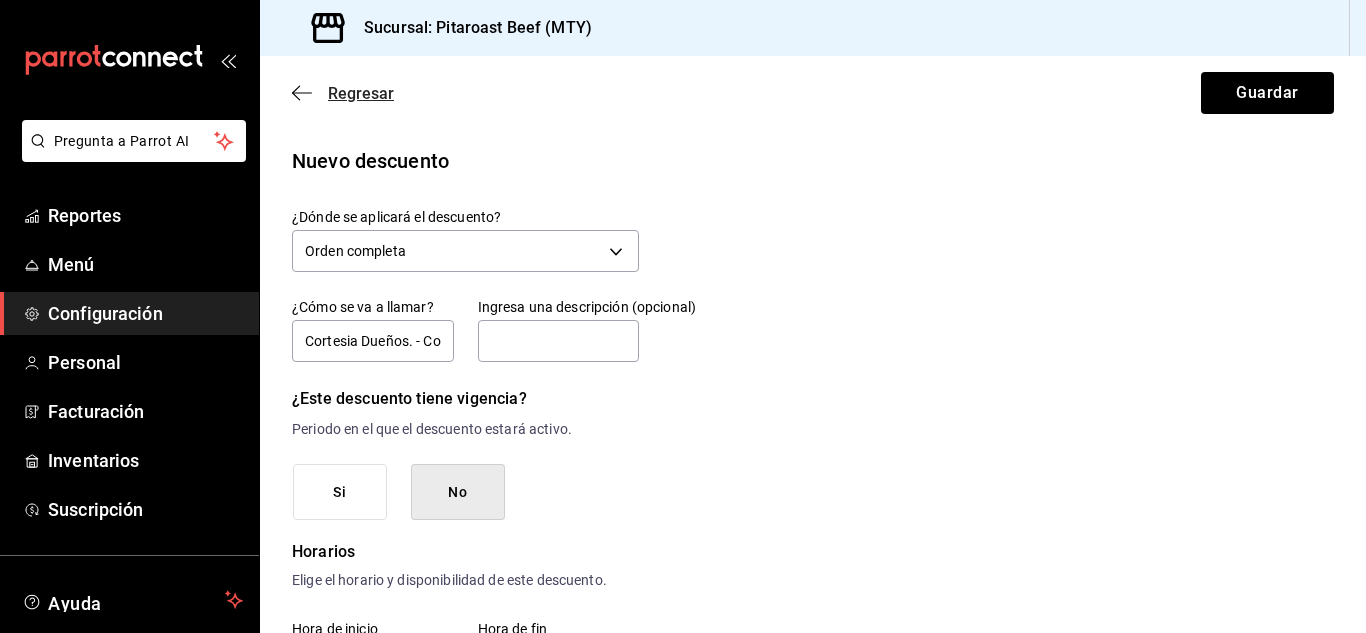 click 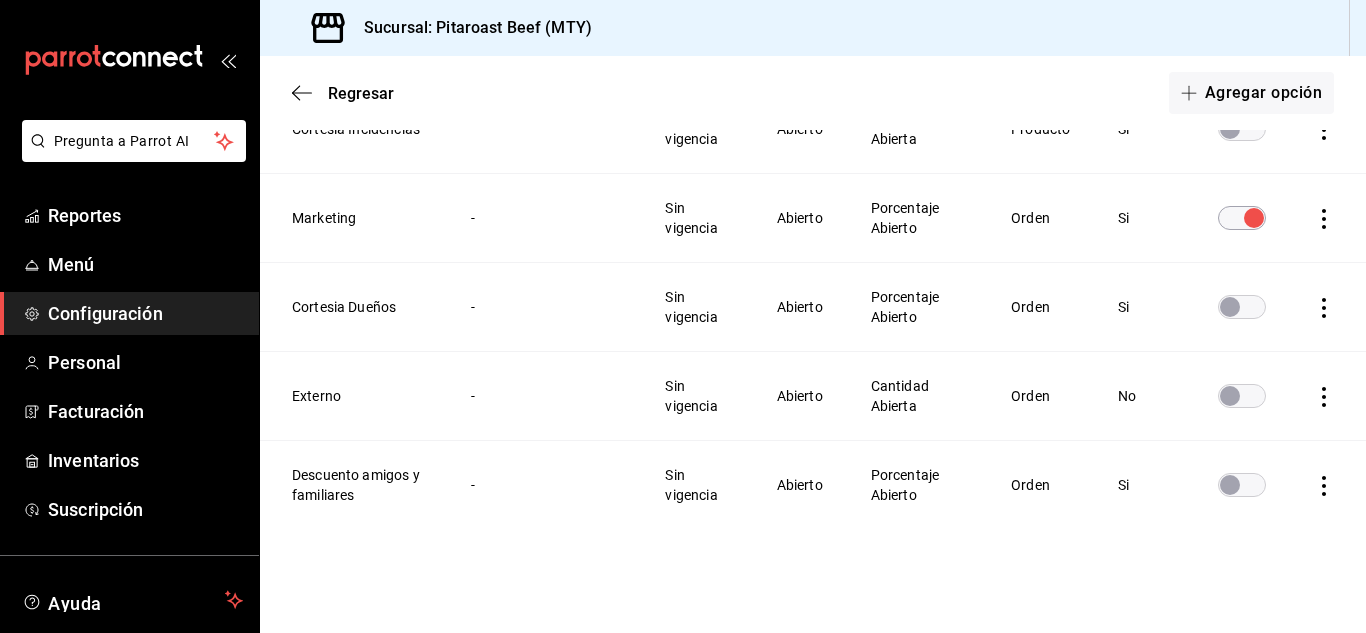 scroll, scrollTop: 0, scrollLeft: 0, axis: both 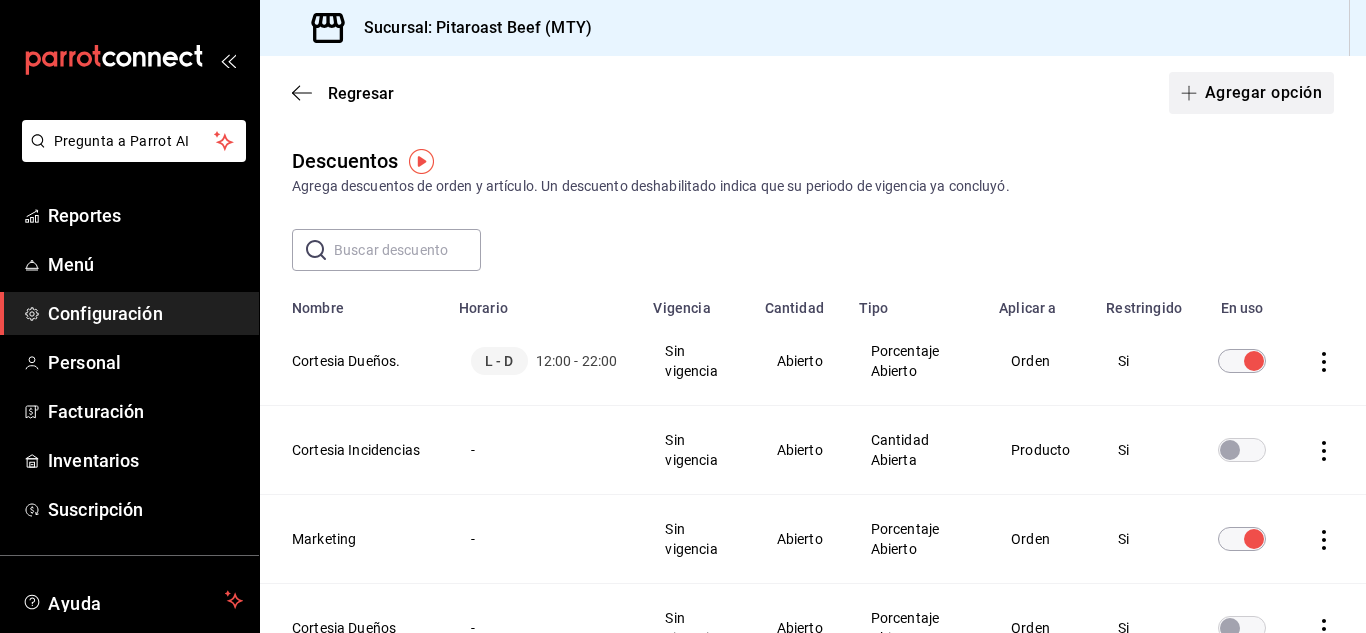 click on "Agregar opción" at bounding box center (1251, 93) 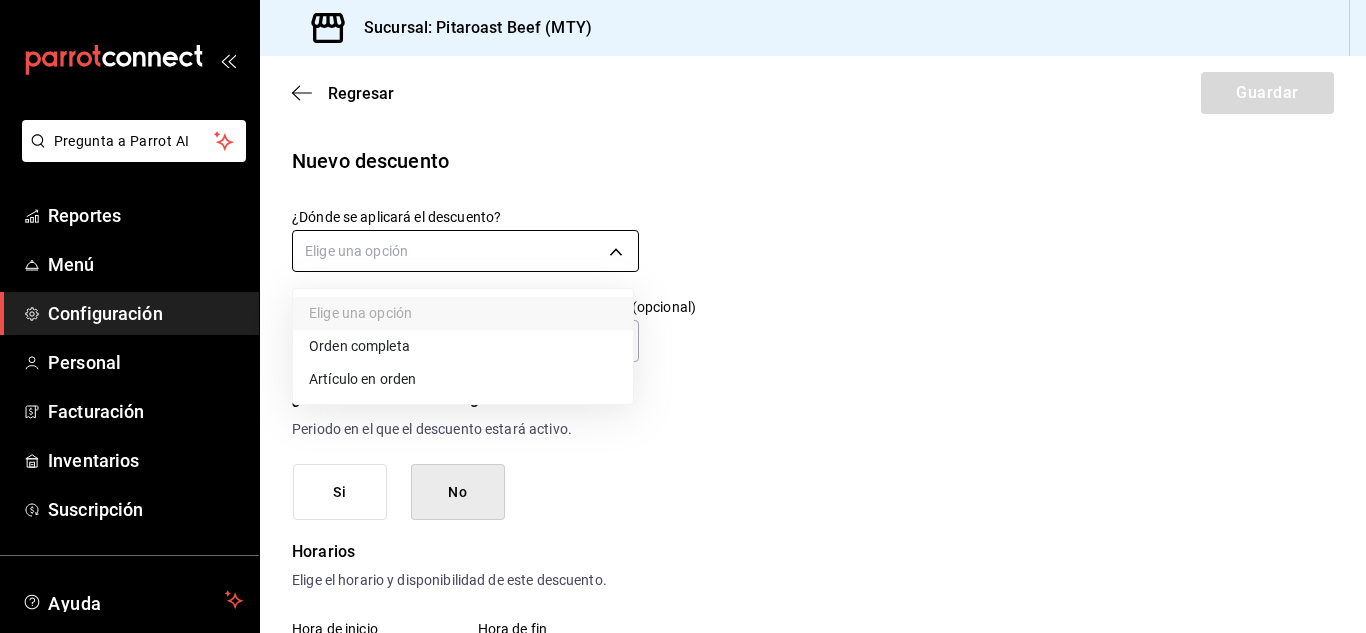 click on "Pregunta a Parrot AI Reportes   Menú   Configuración   Personal   Facturación   Inventarios   Suscripción   Ayuda Recomienda Parrot   [FIRST] [LAST]   Sugerir nueva función   Sucursal: Pitaroast Beef ([CITY]) Regresar Guardar Nuevo descuento ¿Dónde se aplicará el descuento? Elige una opción ¿Cómo se va a llamar? Ingresa una descripción (opcional) ¿Este descuento tiene vigencia? Periodo en el que el descuento estará activo. Si No Horarios Elige el horario y disponibilidad de este descuento. Hora de inicio ​ Entre Semana Lunes Martes Miércoles Jueves Viernes Hora de fin ​ Fin de semana Sábado Domingo Agregar horario 1 de 5 horarios ¿Este descuento requiere un permiso especial para aplicarse? Solo los usuarios con el permiso de "Aplicar descuento" podrán usar este descuento en el Punto de Venta. Si No ¿Quieres que el usuario defina el valor del descuento en el Punto de Venta? Si No ¿Cómo se aplicará el descuento? Elige si el descuento será un porcentaje sobre el total o una cantidad fija." at bounding box center (683, 316) 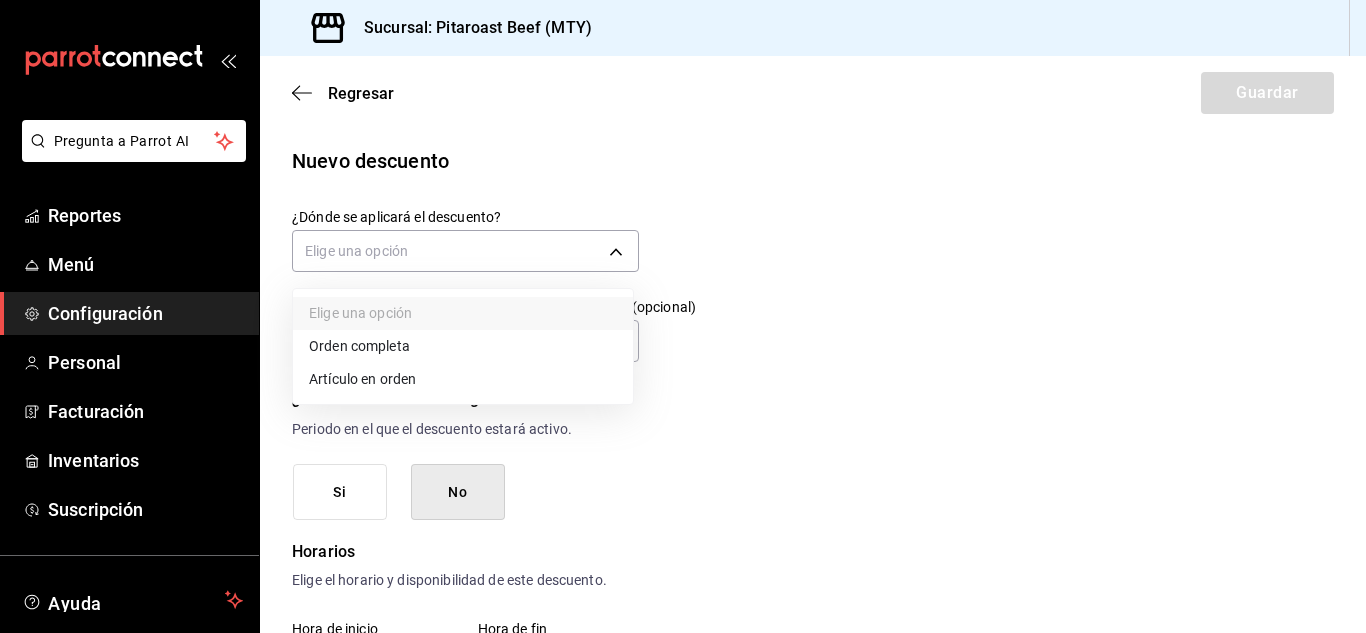 click on "Orden completa" at bounding box center [463, 346] 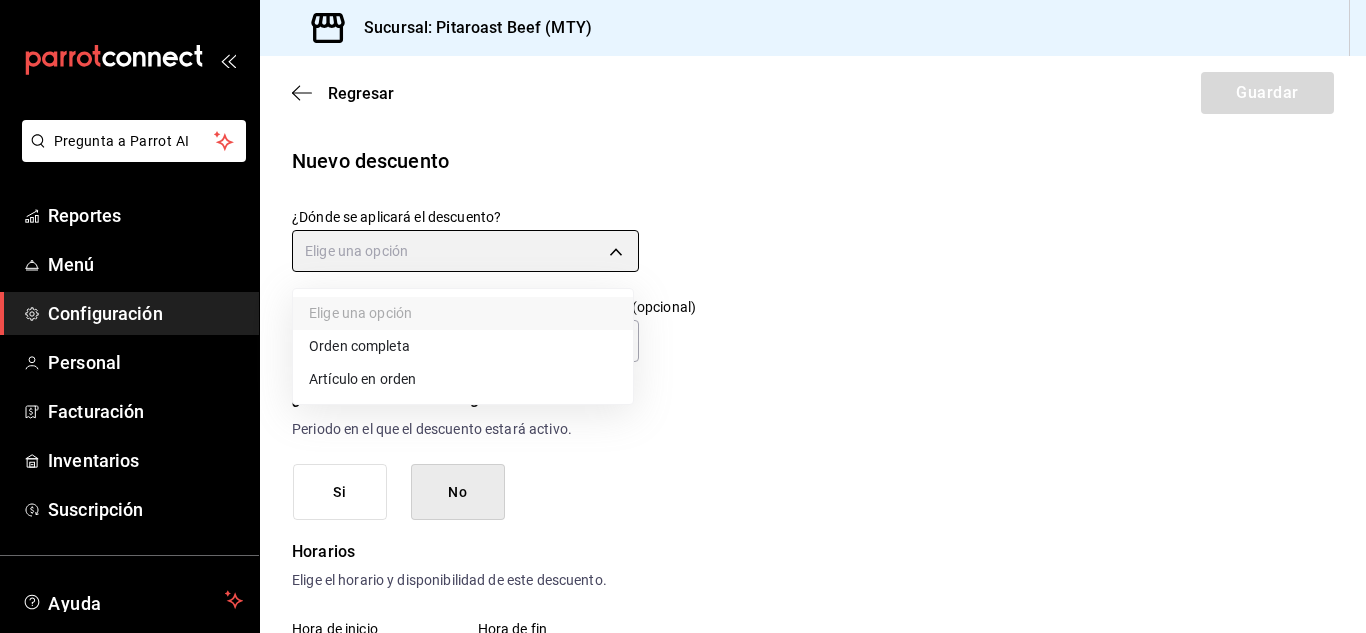 type on "ORDER" 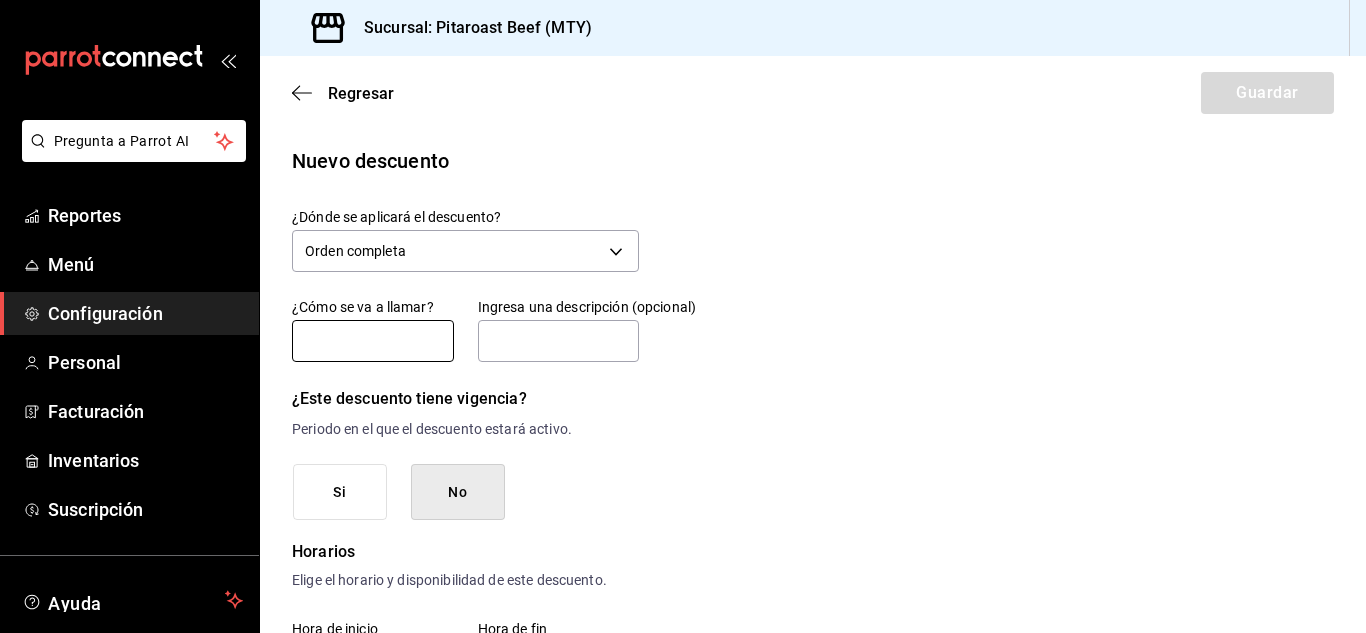 click at bounding box center [373, 341] 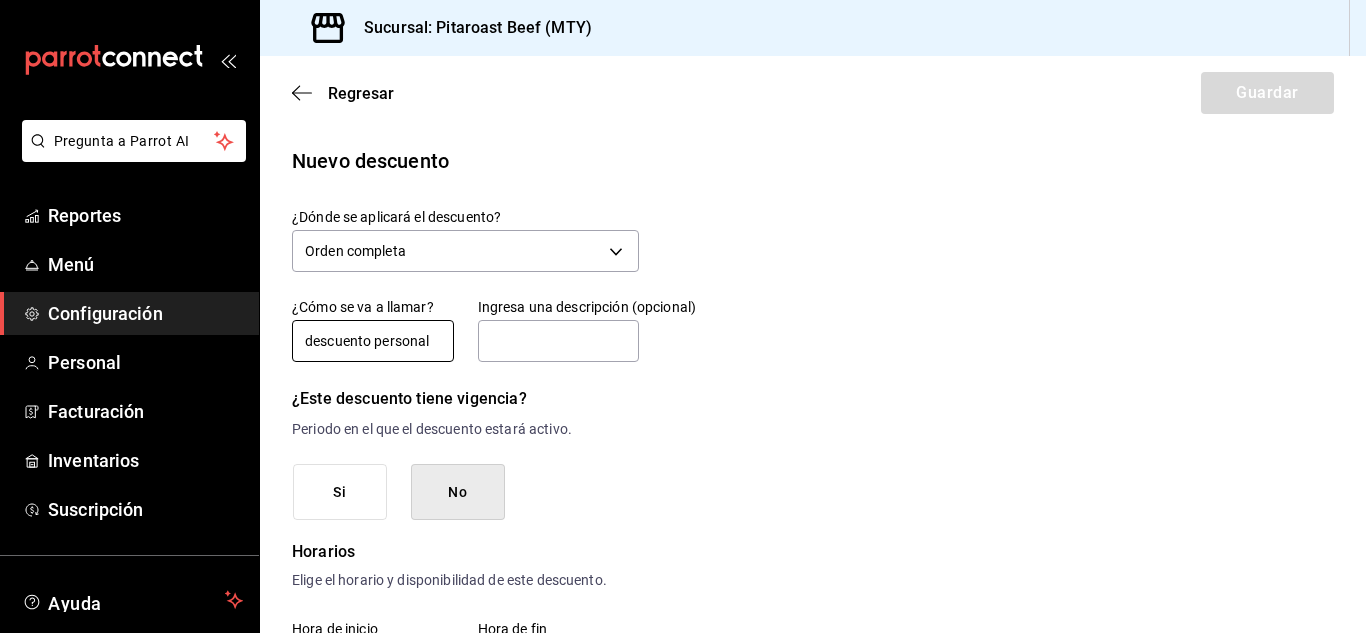 type on "descuento personal" 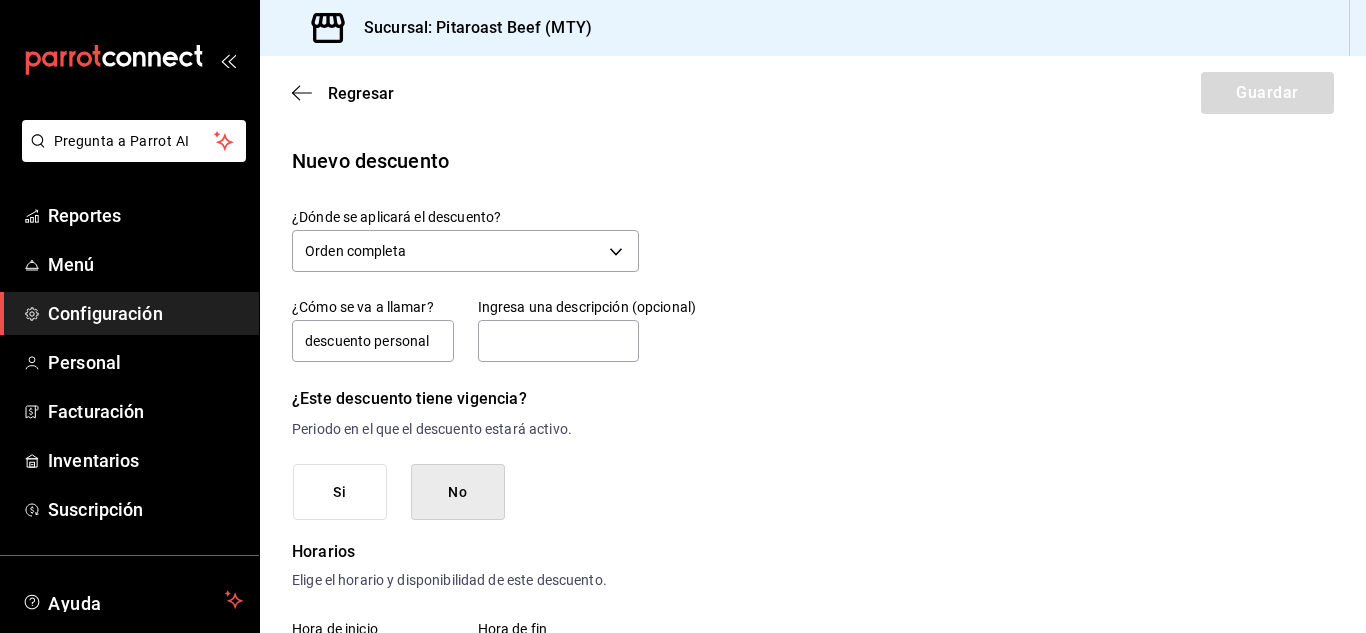 click on "No" at bounding box center (458, 492) 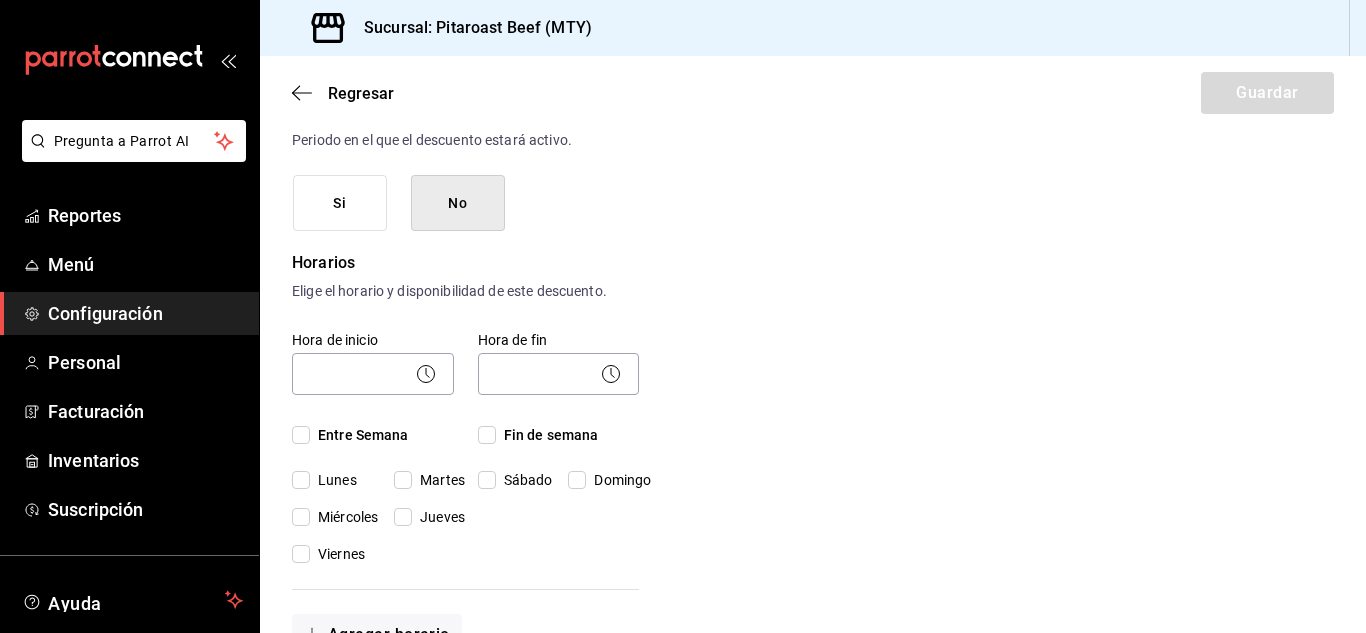 scroll, scrollTop: 320, scrollLeft: 0, axis: vertical 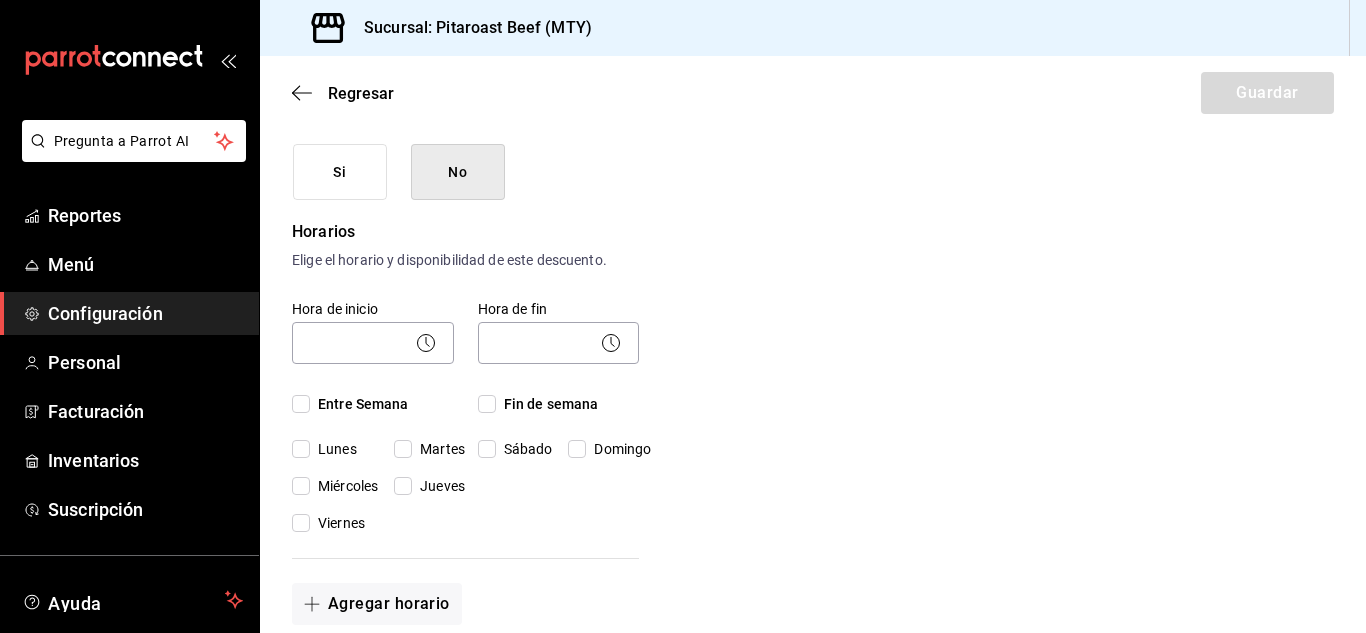 click 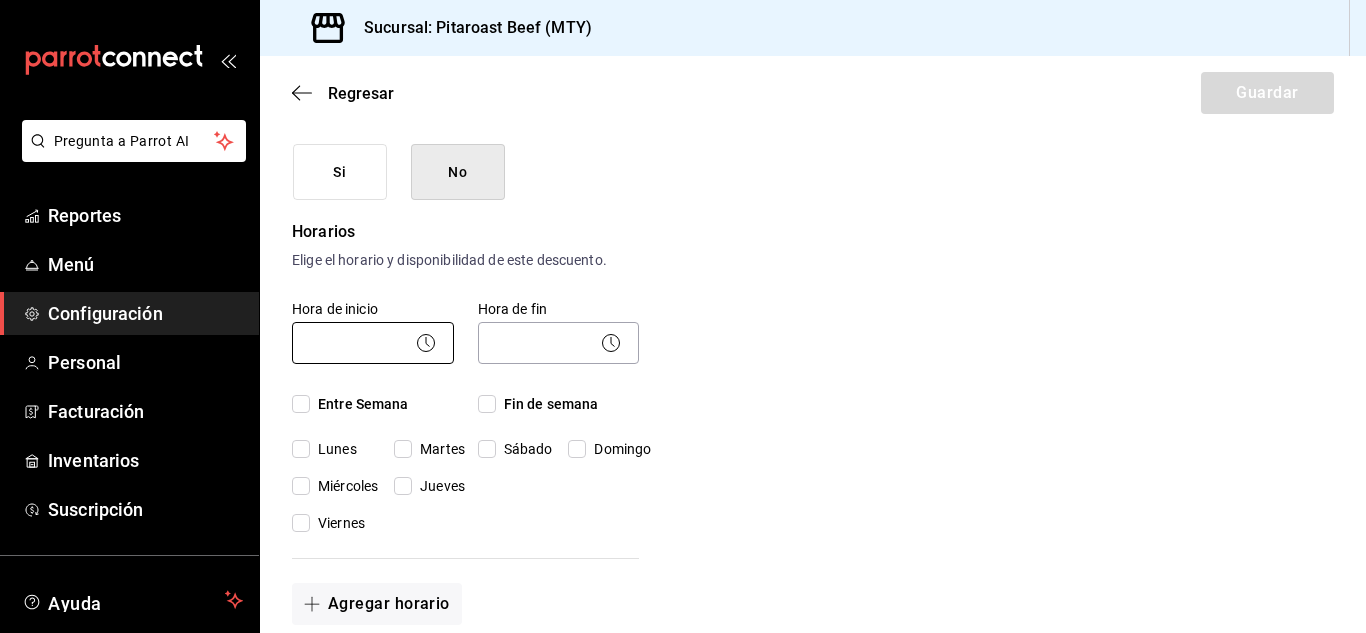 click on "Pregunta a Parrot AI Reportes   Menú   Configuración   Personal   Facturación   Inventarios   Suscripción   Ayuda Recomienda Parrot   [FIRST] [LAST]   Sugerir nueva función   Sucursal: Pitaroast Beef ([CITY]) Regresar Guardar Nuevo descuento ¿Dónde se aplicará el descuento? Orden completa ORDER ¿Cómo se va a llamar? descuento personal Ingresa una descripción (opcional) ¿Este descuento tiene vigencia? Periodo en el que el descuento estará activo. Si No Horarios Elige el horario y disponibilidad de este descuento. Hora de inicio ​ Entre Semana Lunes Martes Miércoles Jueves Viernes Hora de fin ​ Fin de semana Sábado Domingo Agregar horario 1 de 5 horarios ¿Este descuento requiere un permiso especial para aplicarse? Solo los usuarios con el permiso de "Aplicar descuento" podrán usar este descuento en el Punto de Venta. Si No ¿Quieres que el usuario defina el valor del descuento en el Punto de Venta? Si No ¿Cómo se aplicará el descuento? Porcentaje Cantidad Porcentaje 0.00 % Porcentaje   Menú" at bounding box center (683, 316) 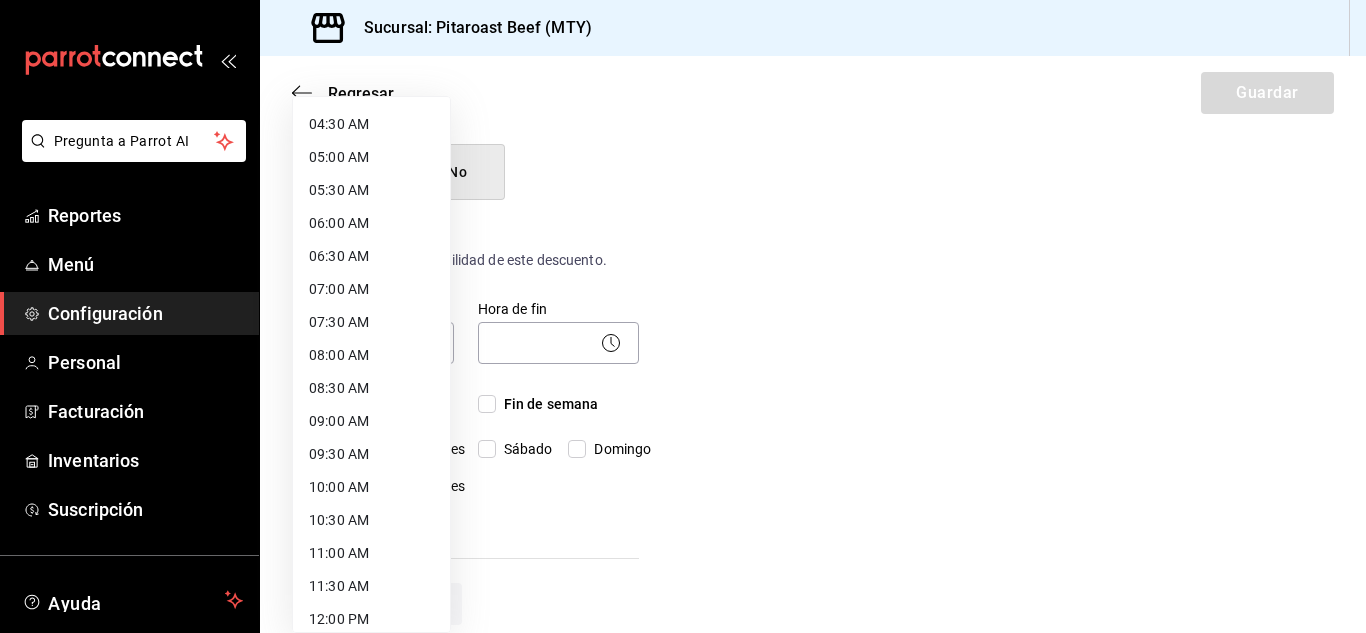 scroll, scrollTop: 334, scrollLeft: 0, axis: vertical 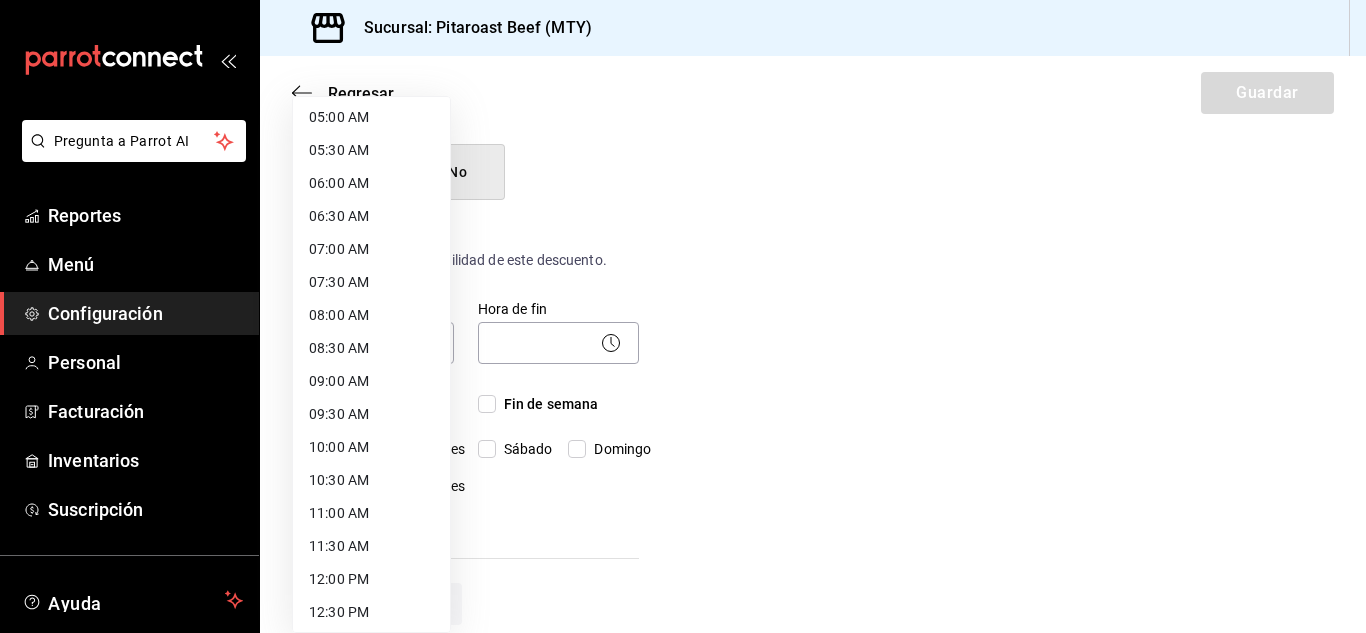 click on "11:00 AM" at bounding box center (371, 513) 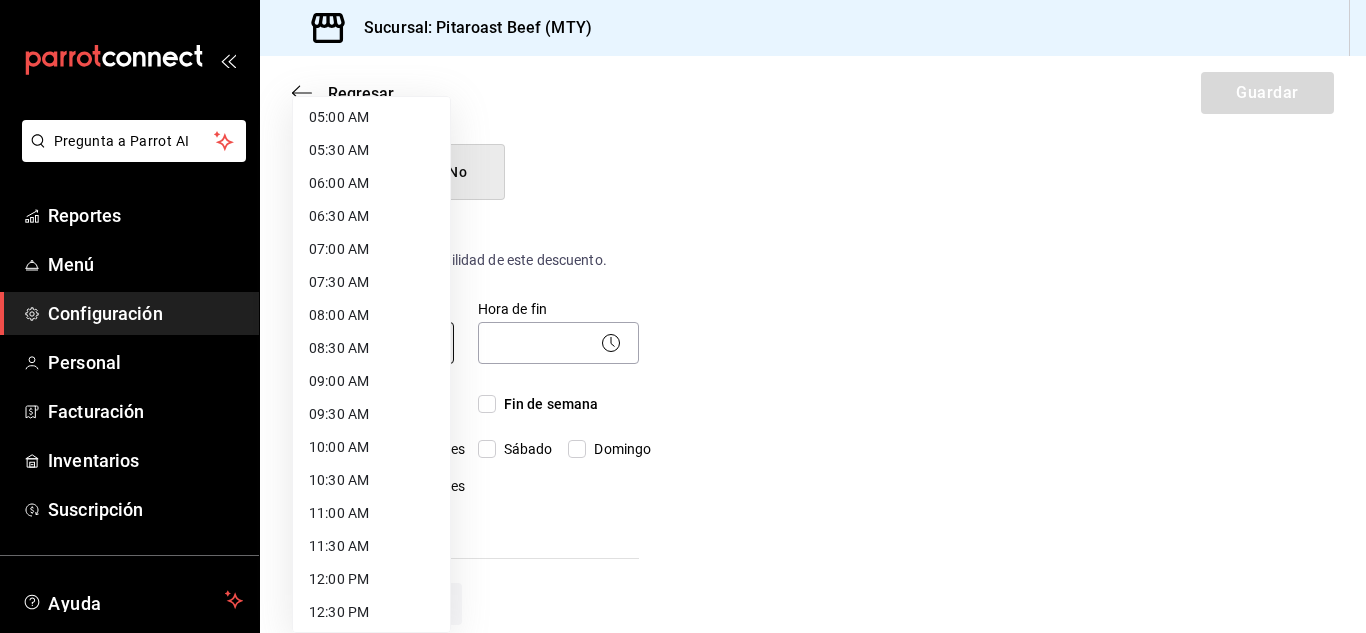 type on "11:00" 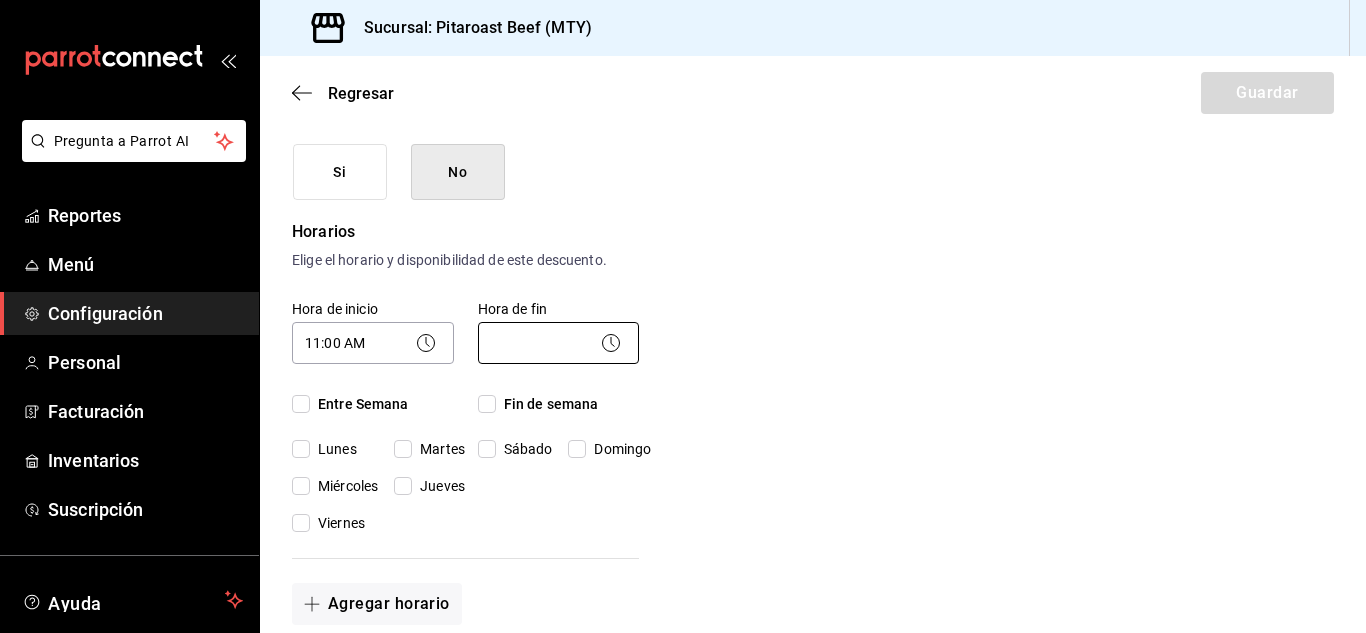 click on "Pregunta a Parrot AI Reportes   Menú   Configuración   Personal   Facturación   Inventarios   Suscripción   Ayuda Recomienda Parrot   [FIRST] [LAST]   Sugerir nueva función   Sucursal: Pitaroast Beef ([CITY]) Regresar Guardar Nuevo descuento ¿Dónde se aplicará el descuento? Orden completa ORDER ¿Cómo se va a llamar? descuento personal Ingresa una descripción (opcional) ¿Este descuento tiene vigencia? Periodo en el que el descuento estará activo. Si No Horarios Elige el horario y disponibilidad de este descuento. Hora de inicio 11:00 AM 11:00 Entre Semana Lunes Martes Miércoles Jueves Viernes Hora de fin ​ Fin de semana Sábado Domingo Agregar horario 1 de 5 horarios ¿Este descuento requiere un permiso especial para aplicarse? Solo los usuarios con el permiso de "Aplicar descuento" podrán usar este descuento en el Punto de Venta. Si No ¿Quieres que el usuario defina el valor del descuento en el Punto de Venta? Si No ¿Cómo se aplicará el descuento? Porcentaje Cantidad Porcentaje 0.00 %   Menú" at bounding box center [683, 316] 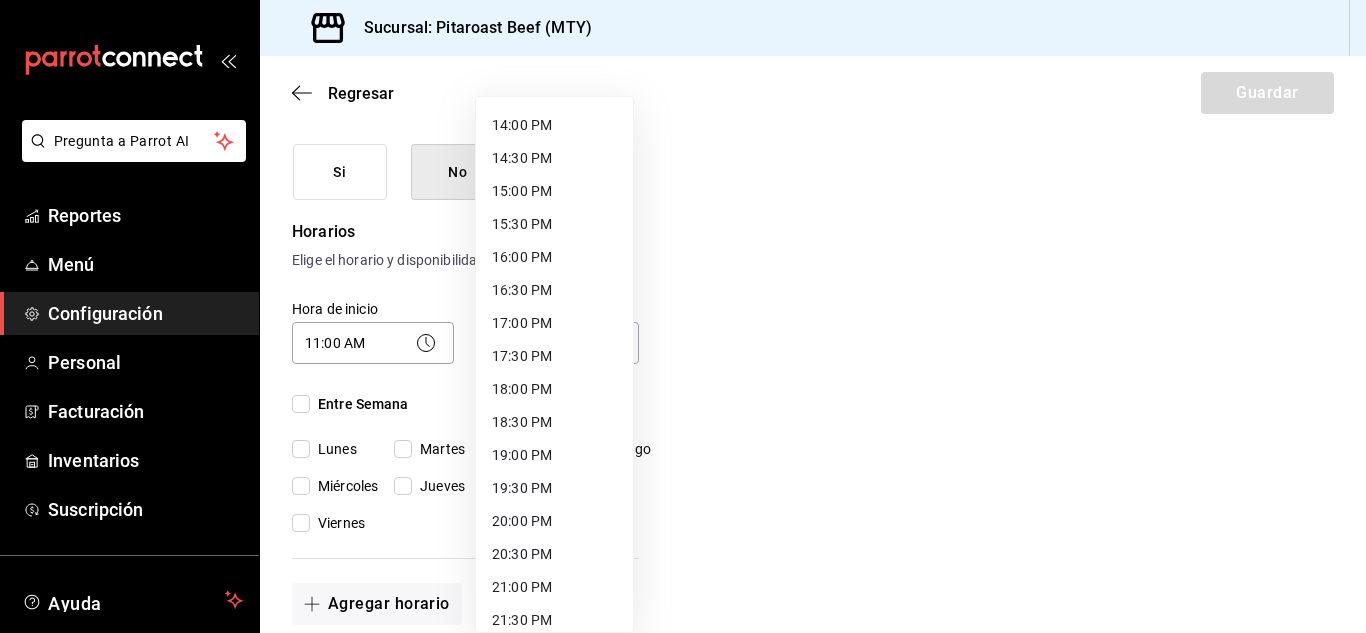 scroll, scrollTop: 1027, scrollLeft: 0, axis: vertical 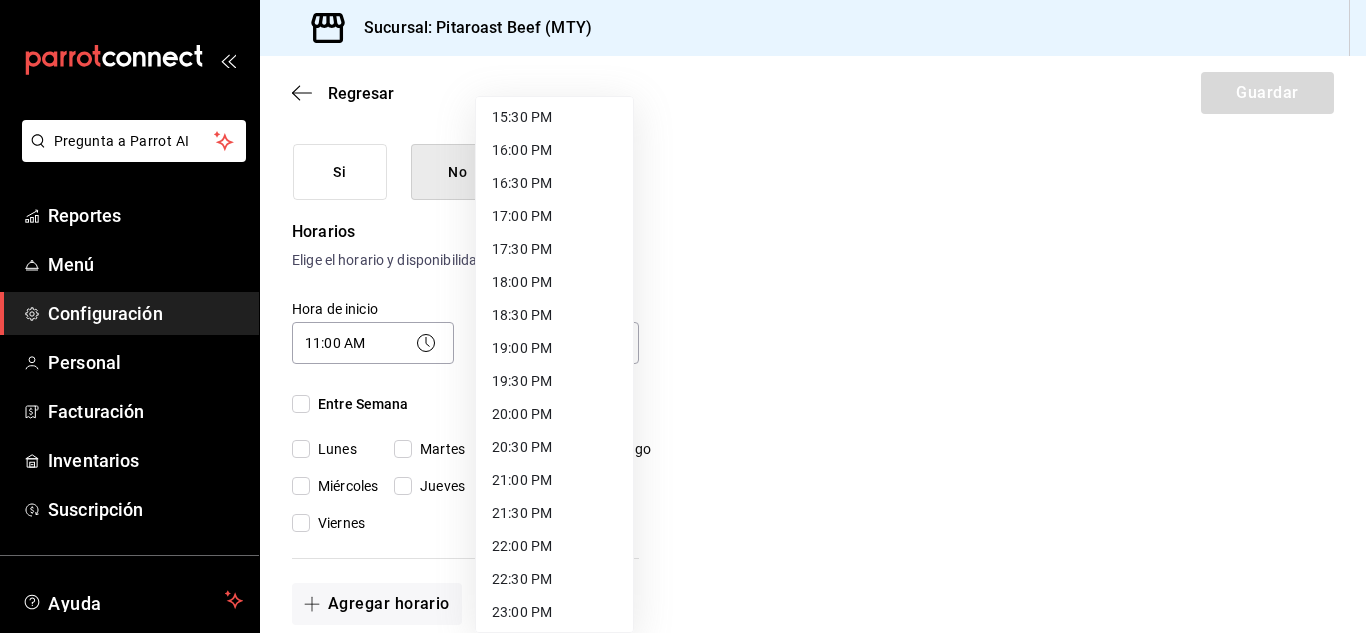 click on "22:00 PM" at bounding box center (554, 546) 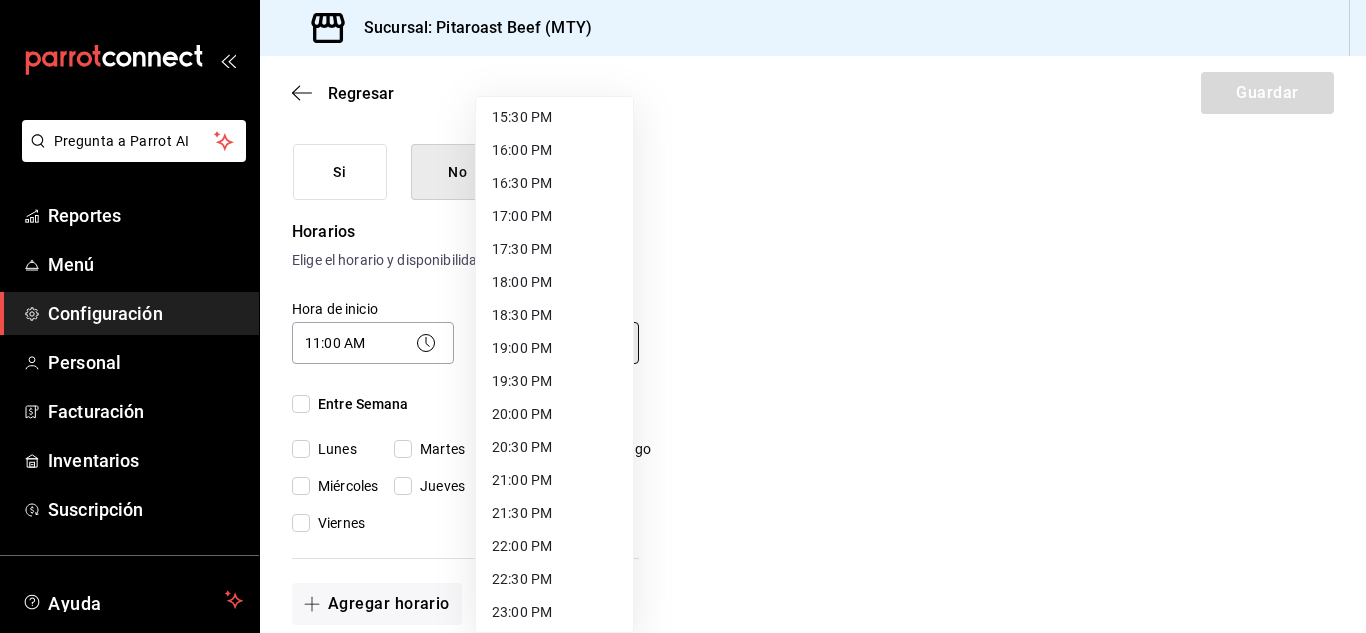type on "22:00" 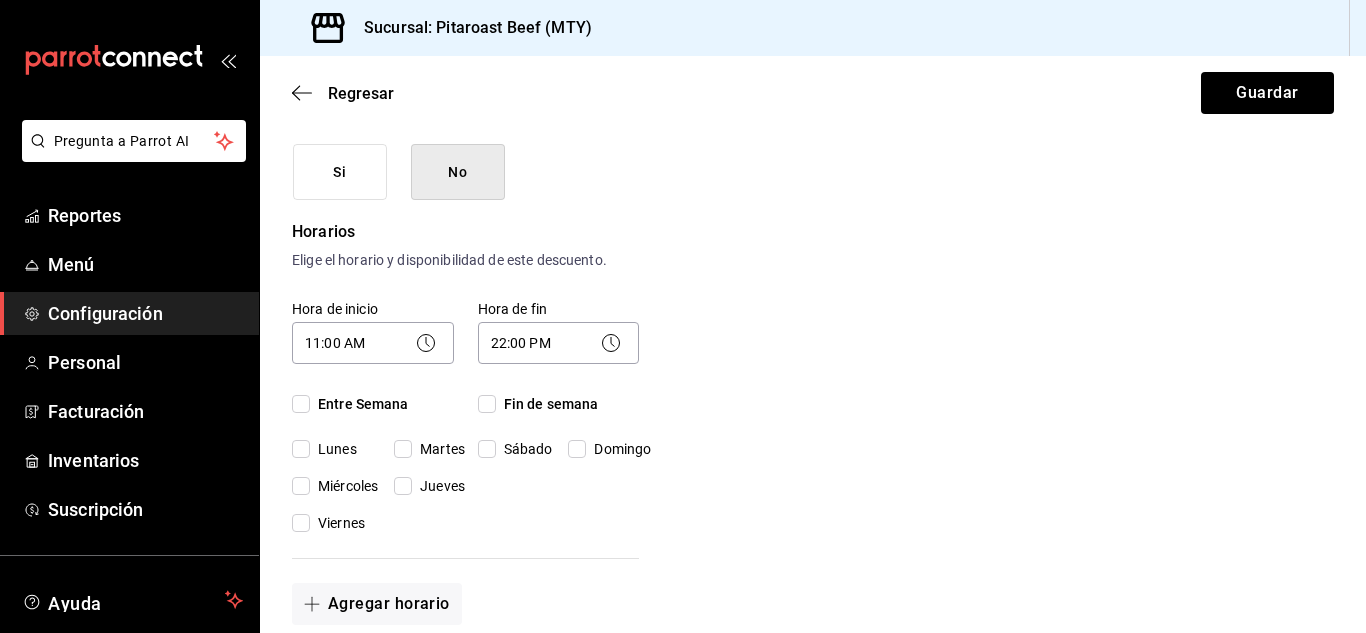 click on "Entre Semana" at bounding box center (301, 404) 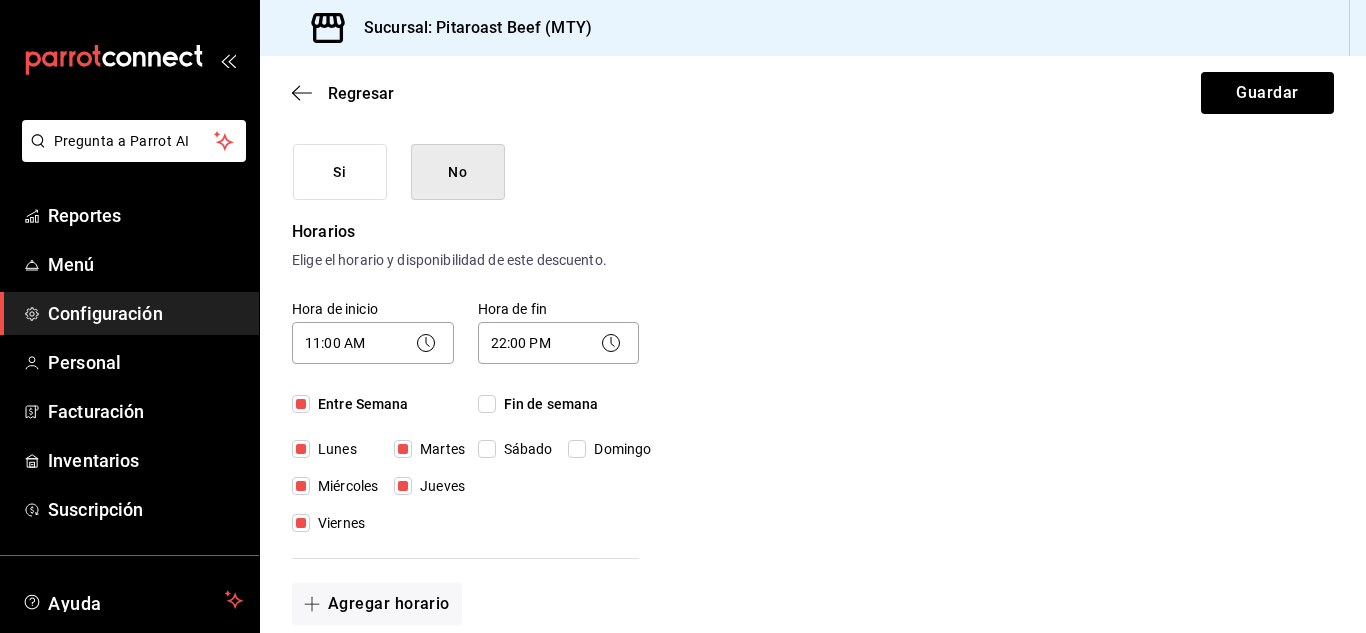 click on "Fin de semana" at bounding box center (487, 404) 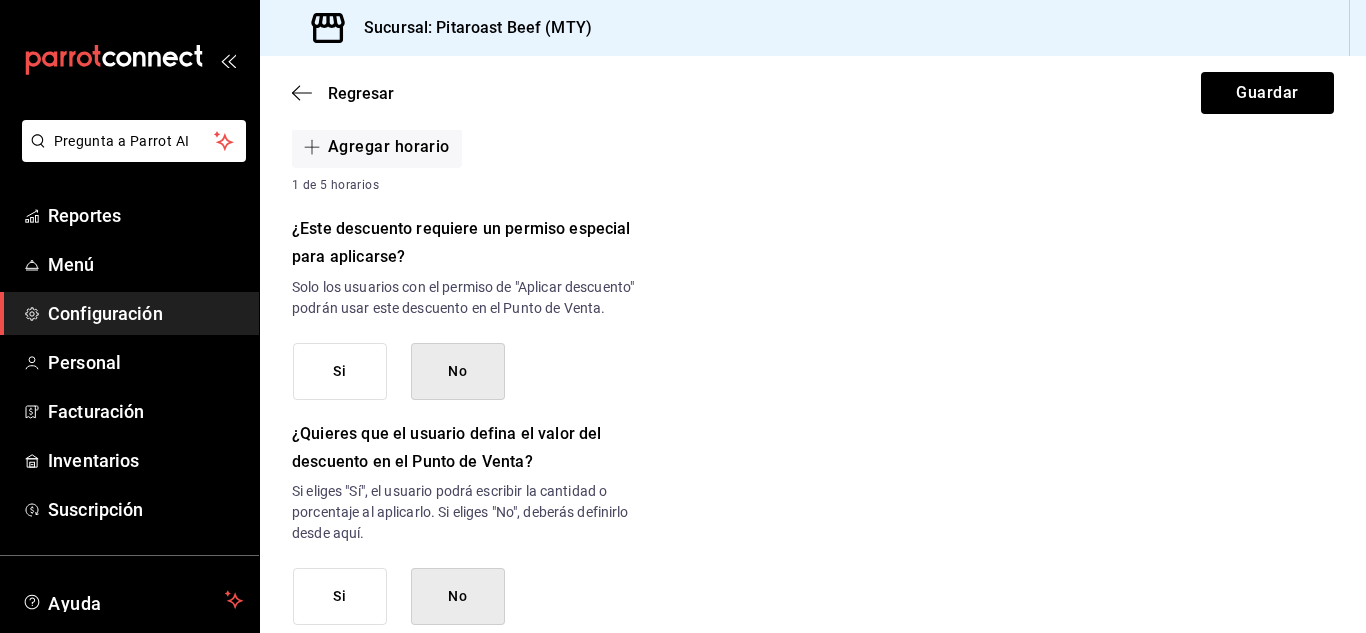 scroll, scrollTop: 800, scrollLeft: 0, axis: vertical 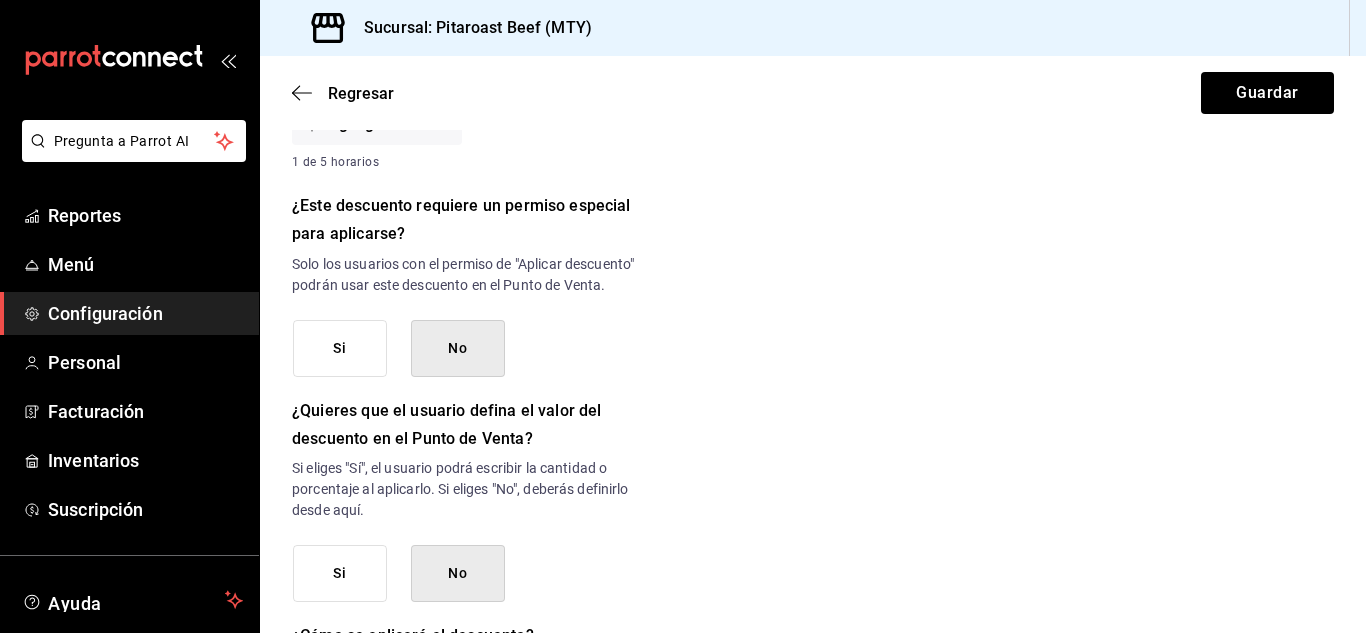 click on "Si" at bounding box center (340, 348) 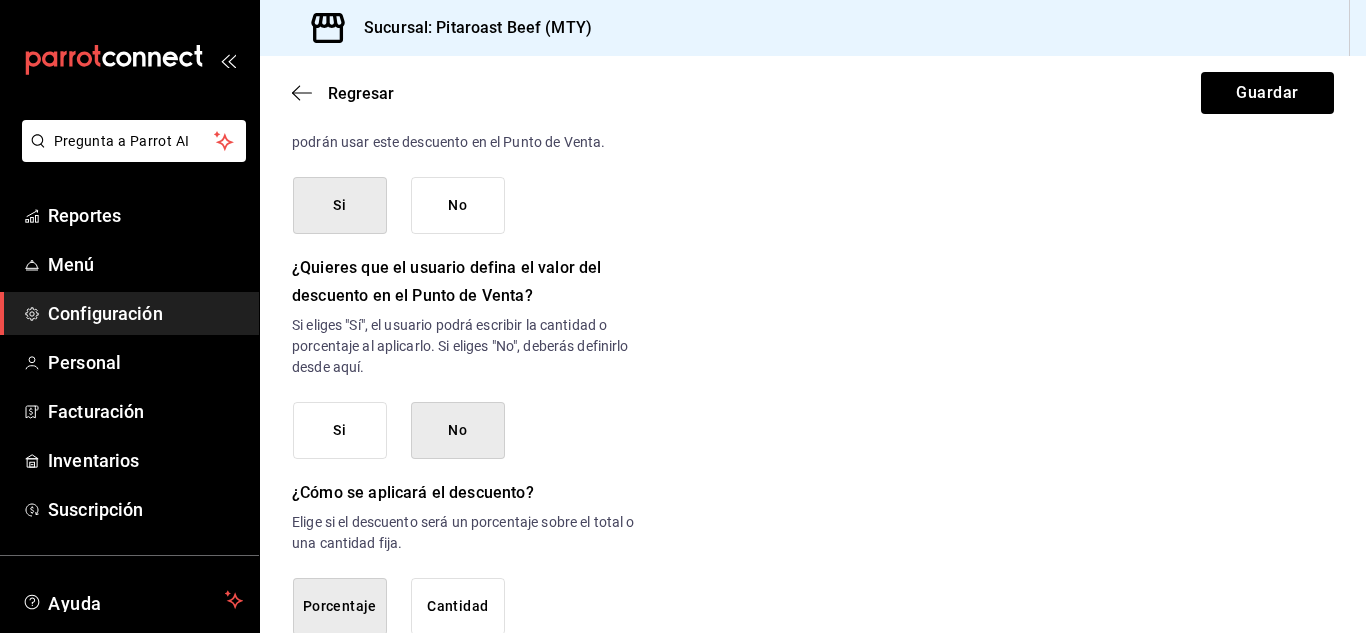 scroll, scrollTop: 960, scrollLeft: 0, axis: vertical 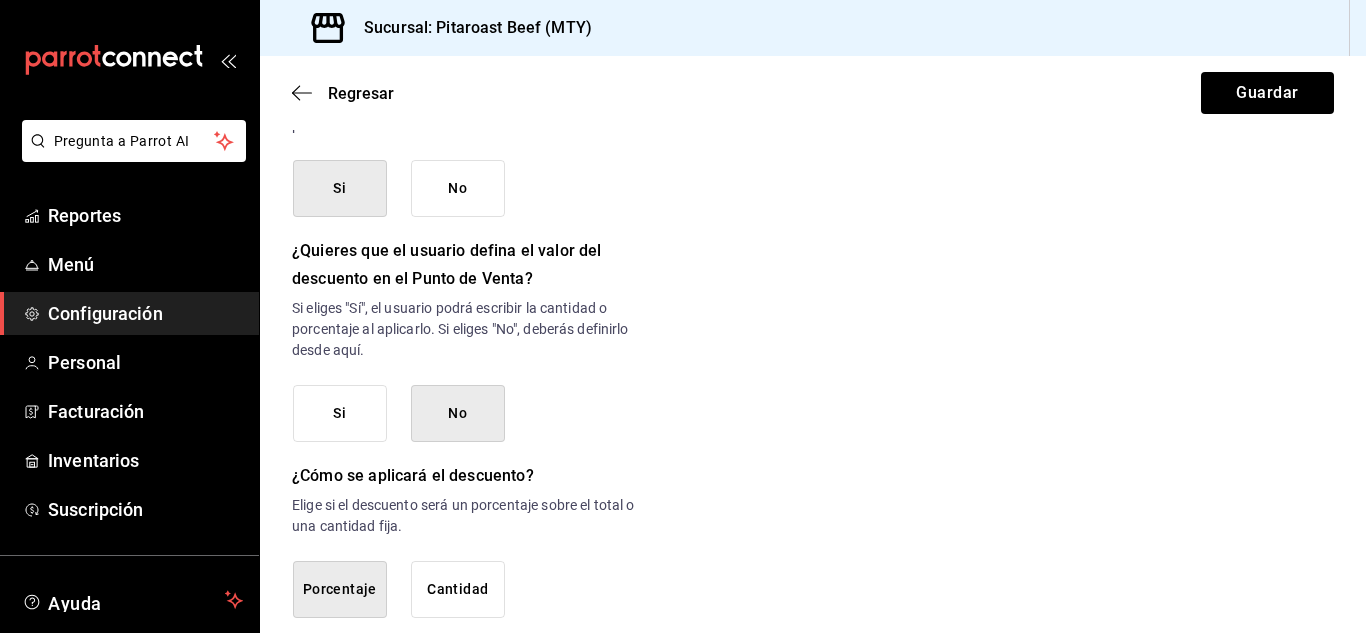 click on "Si" at bounding box center (340, 413) 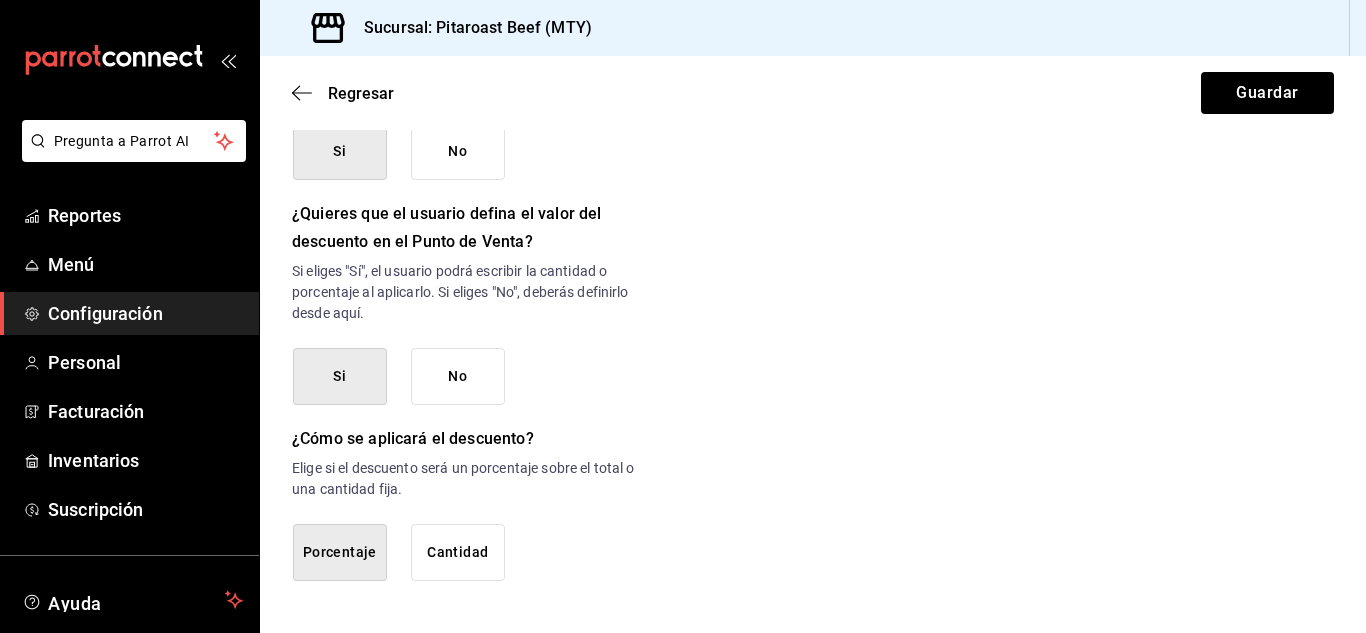 scroll, scrollTop: 1018, scrollLeft: 0, axis: vertical 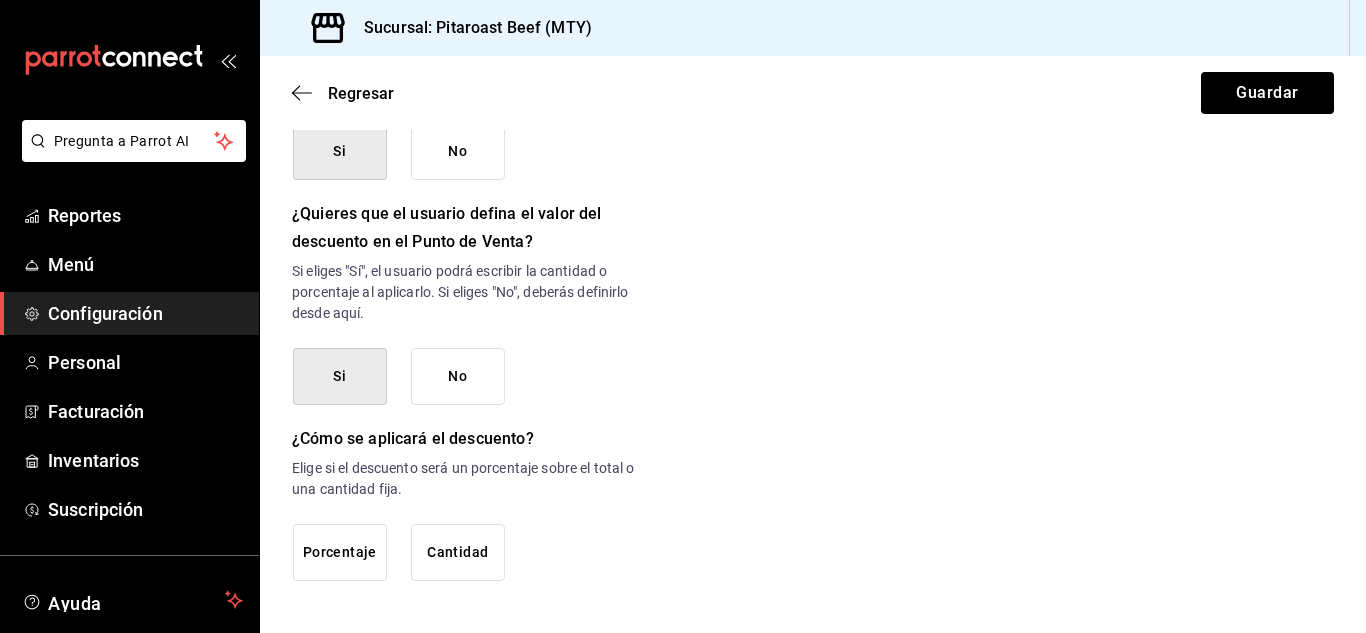 click on "Porcentaje" at bounding box center [340, 552] 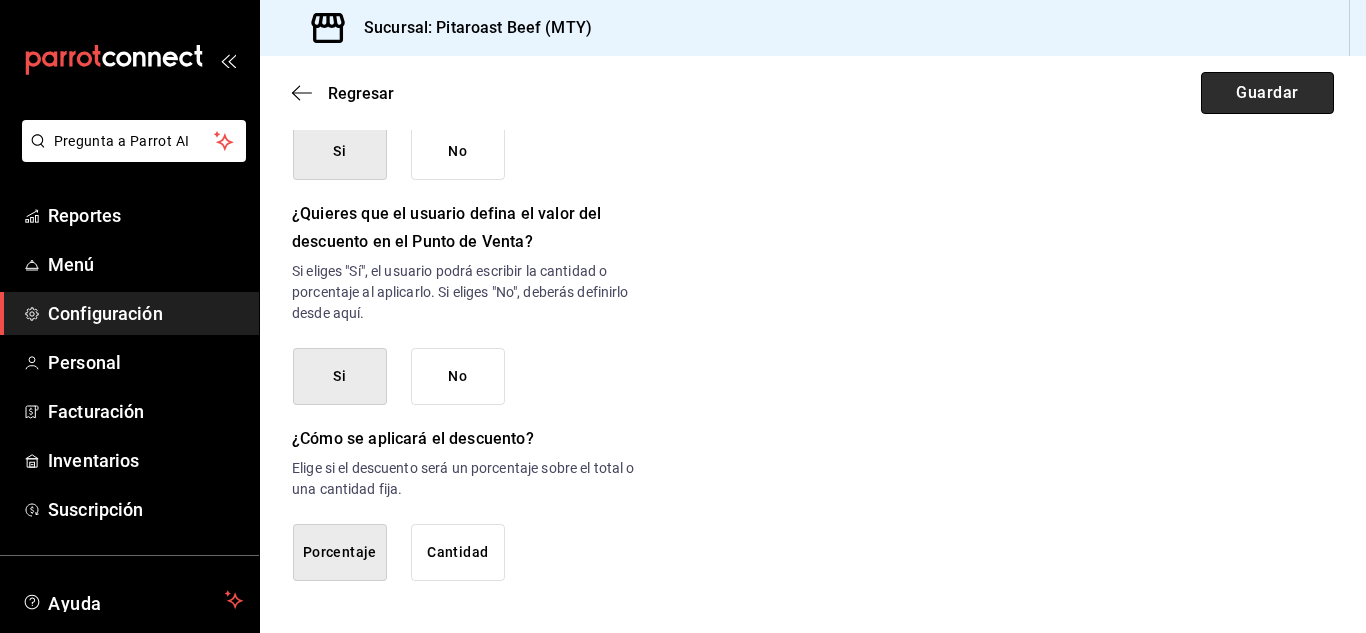 click on "Guardar" at bounding box center [1267, 93] 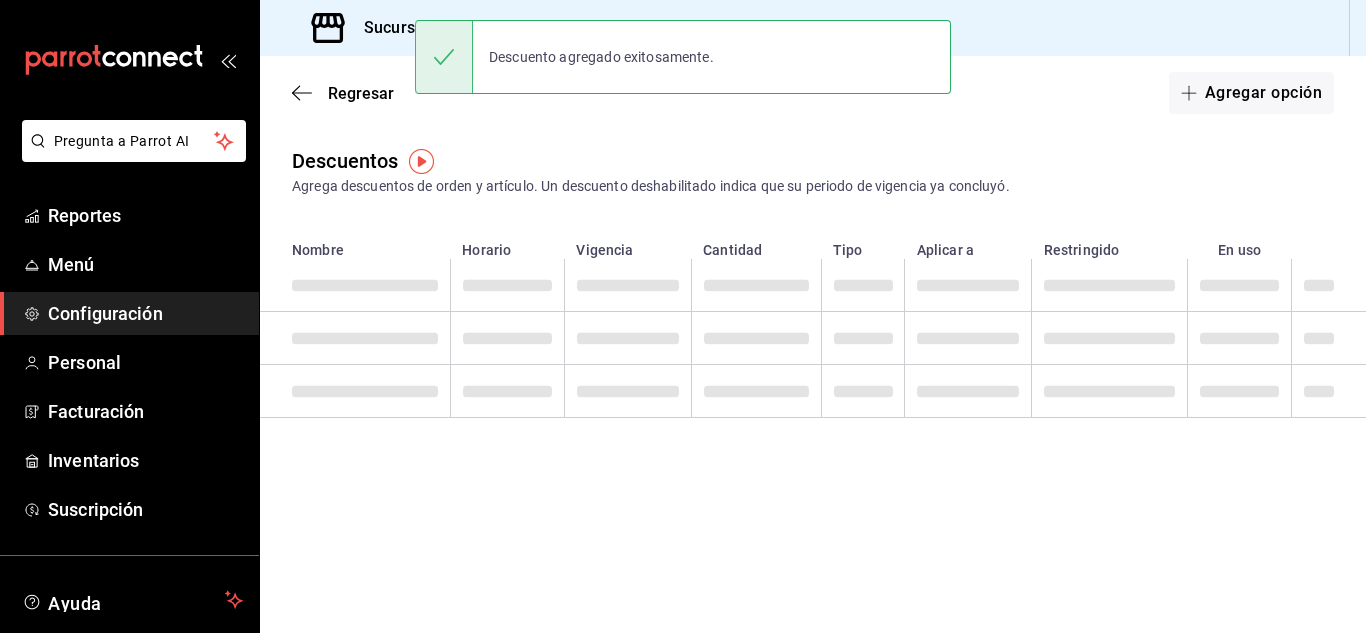 scroll, scrollTop: 0, scrollLeft: 0, axis: both 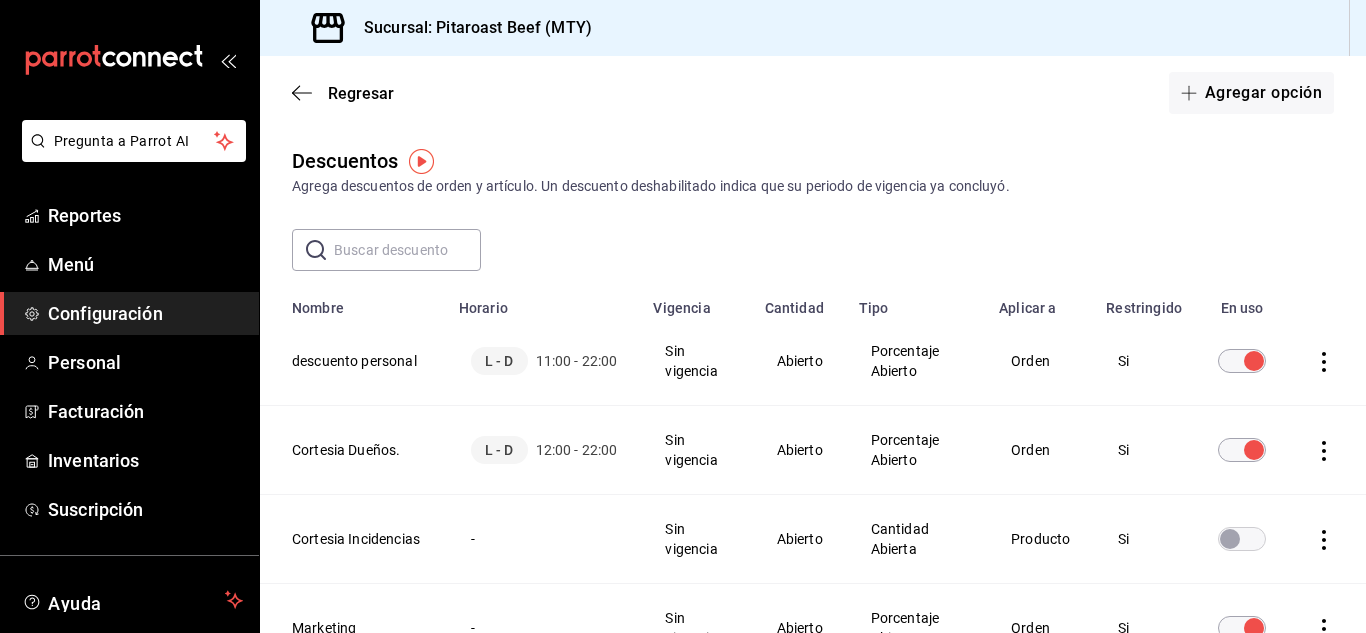 click at bounding box center [1254, 628] 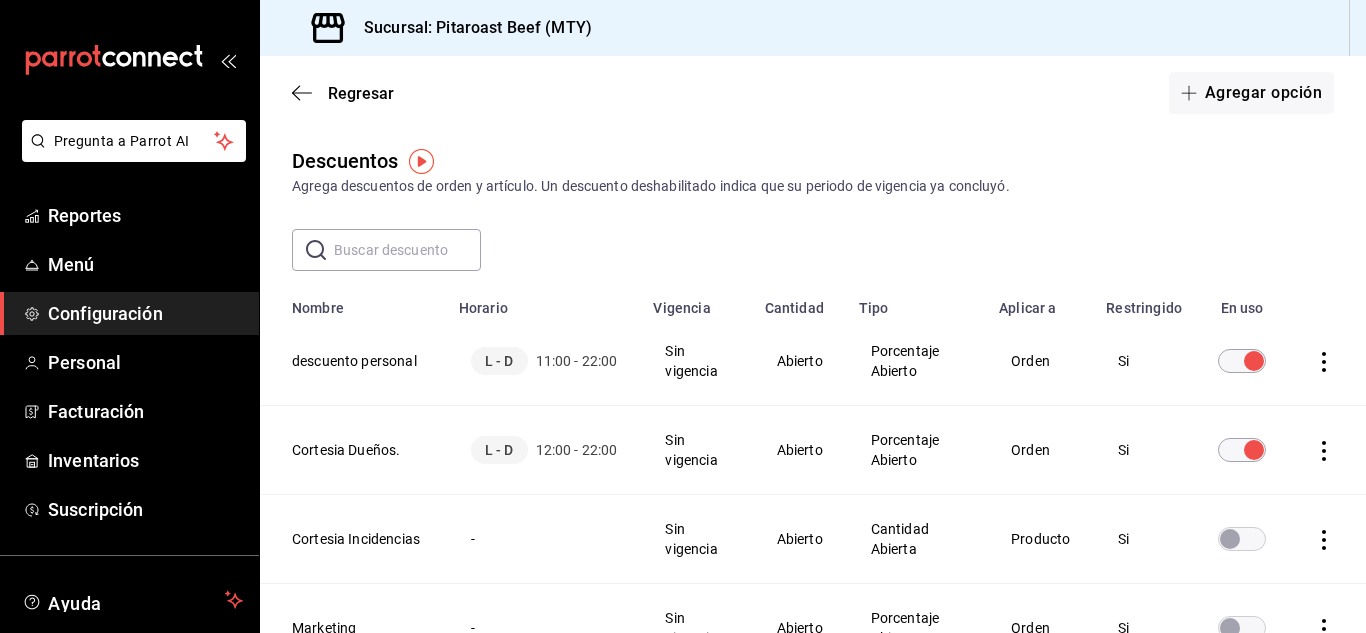click 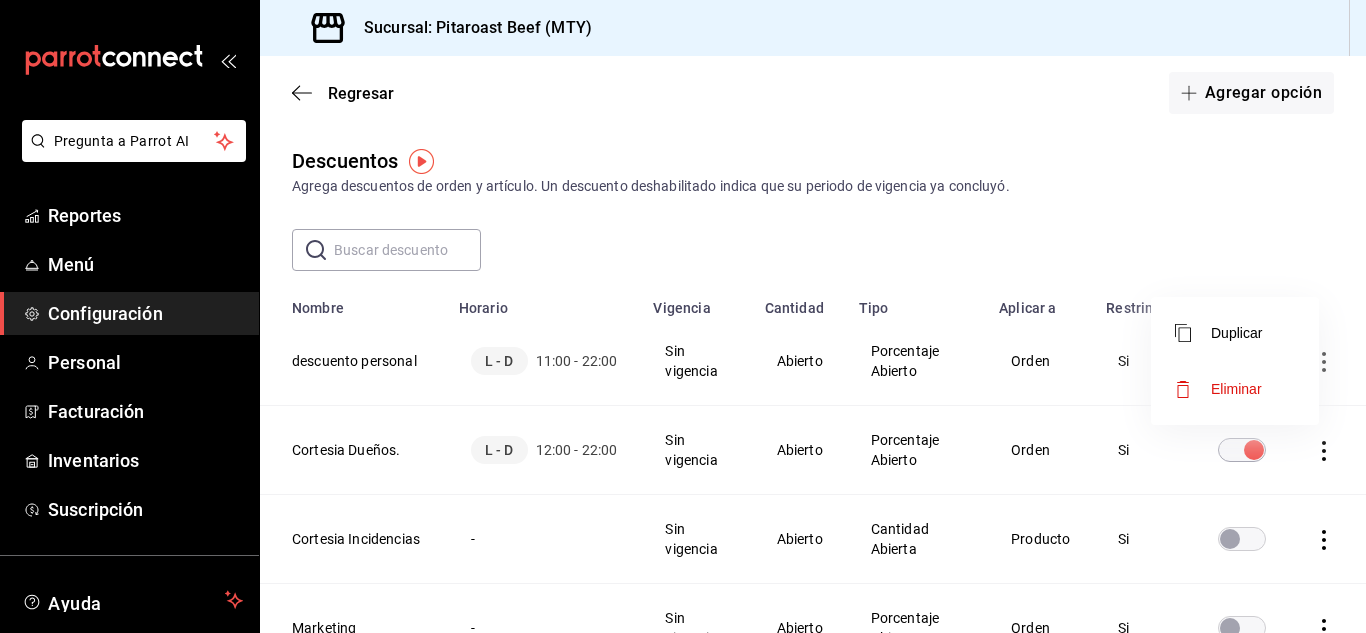 click on "Eliminar" at bounding box center [1236, 389] 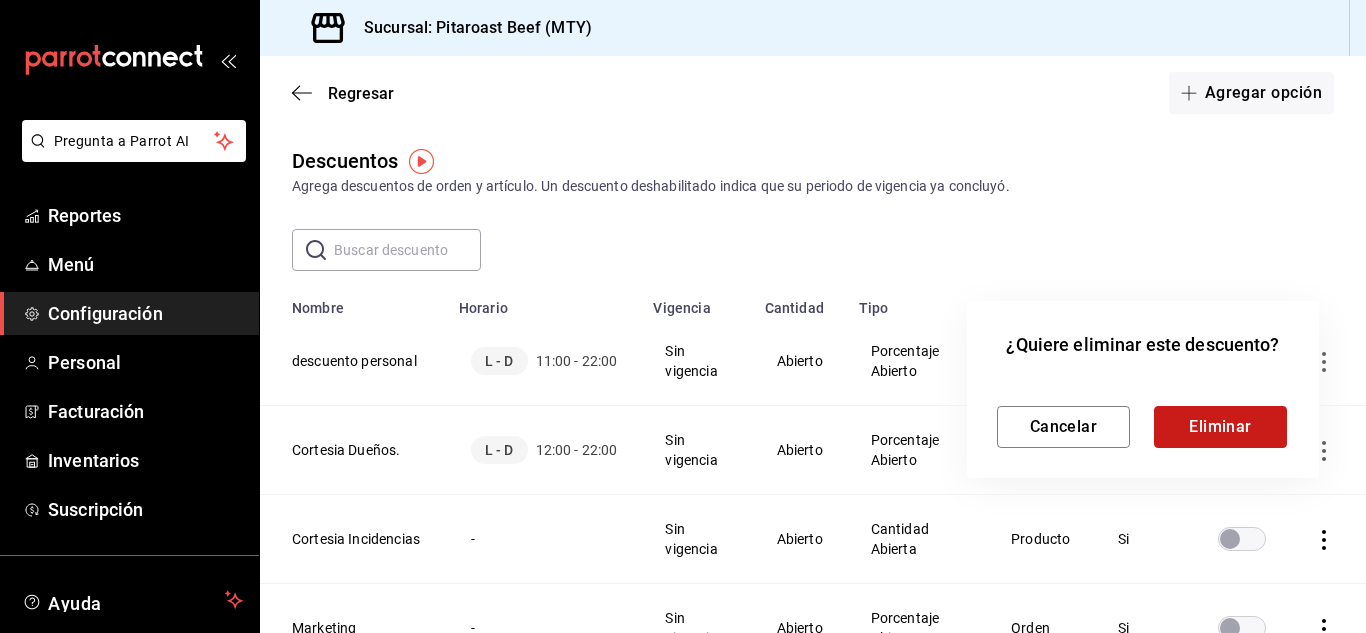 click on "Eliminar" at bounding box center [1220, 427] 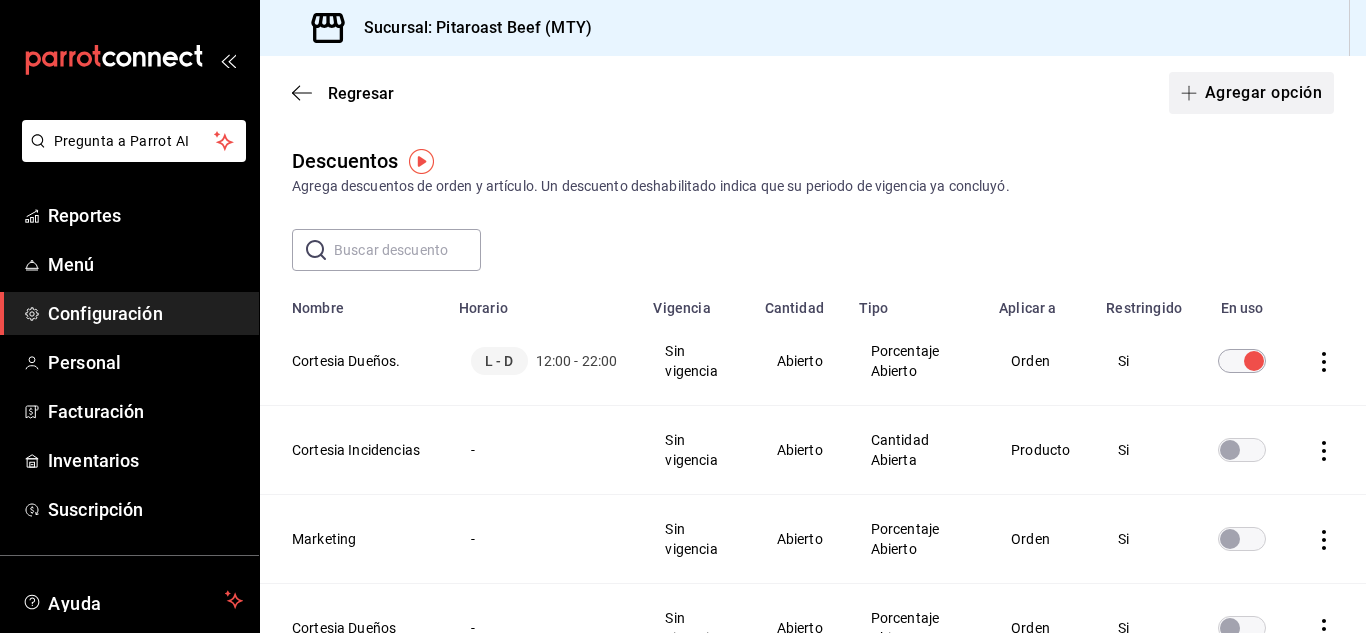 click on "Agregar opción" at bounding box center (1251, 93) 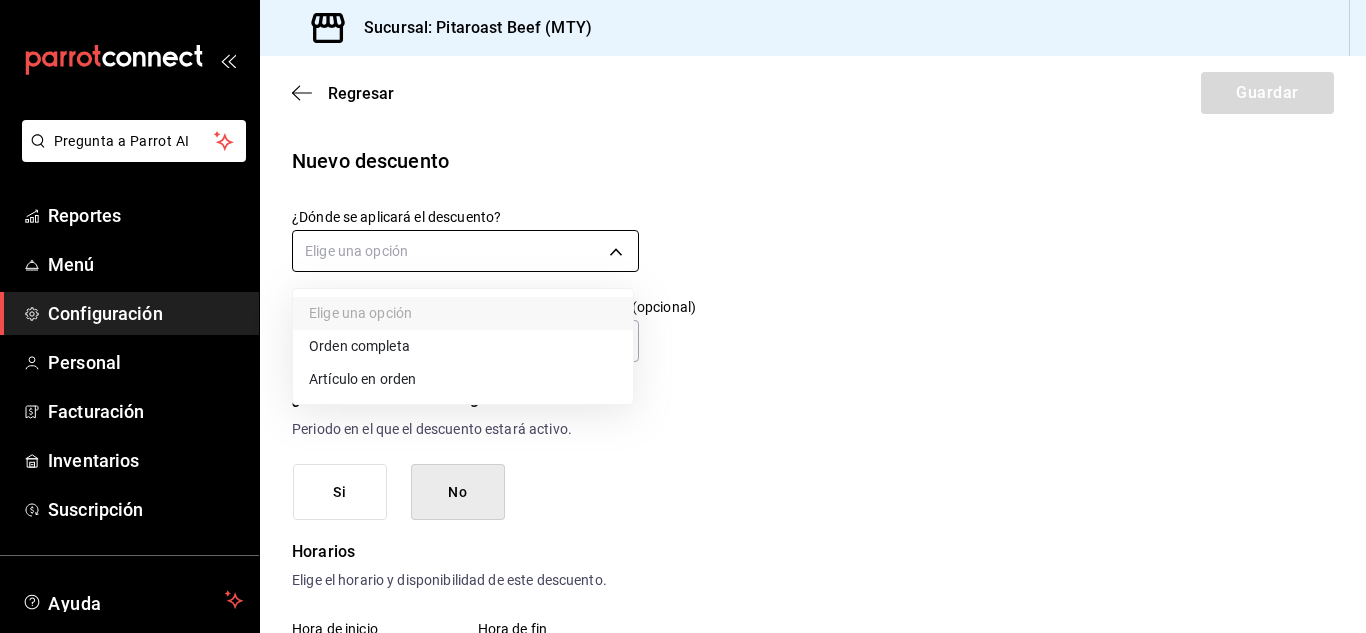 click on "Pregunta a Parrot AI Reportes   Menú   Configuración   Personal   Facturación   Inventarios   Suscripción   Ayuda Recomienda Parrot   [FIRST] [LAST]   Sugerir nueva función   Sucursal: Pitaroast Beef ([CITY]) Regresar Guardar Nuevo descuento ¿Dónde se aplicará el descuento? Elige una opción ¿Cómo se va a llamar? Ingresa una descripción (opcional) ¿Este descuento tiene vigencia? Periodo en el que el descuento estará activo. Si No Horarios Elige el horario y disponibilidad de este descuento. Hora de inicio ​ Entre Semana Lunes Martes Miércoles Jueves Viernes Hora de fin ​ Fin de semana Sábado Domingo Agregar horario 1 de 5 horarios ¿Este descuento requiere un permiso especial para aplicarse? Solo los usuarios con el permiso de "Aplicar descuento" podrán usar este descuento en el Punto de Venta. Si No ¿Quieres que el usuario defina el valor del descuento en el Punto de Venta? Si No ¿Cómo se aplicará el descuento? Elige si el descuento será un porcentaje sobre el total o una cantidad fija." at bounding box center [683, 316] 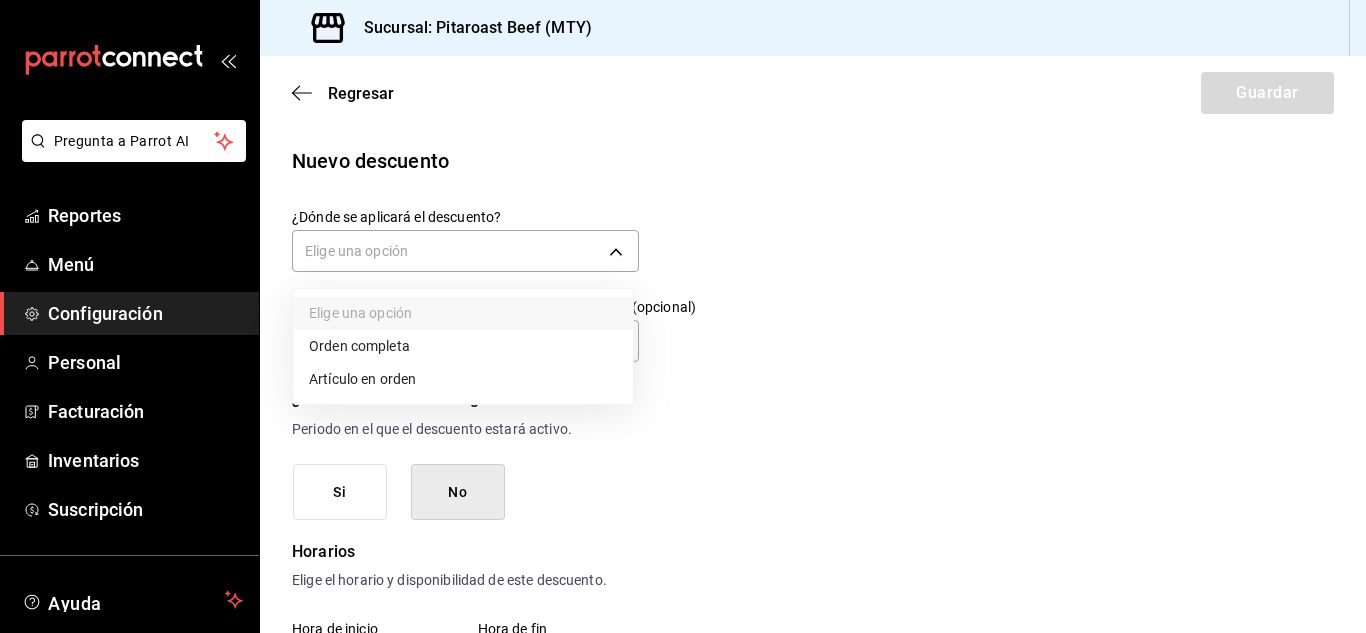 click on "Orden completa" at bounding box center [463, 346] 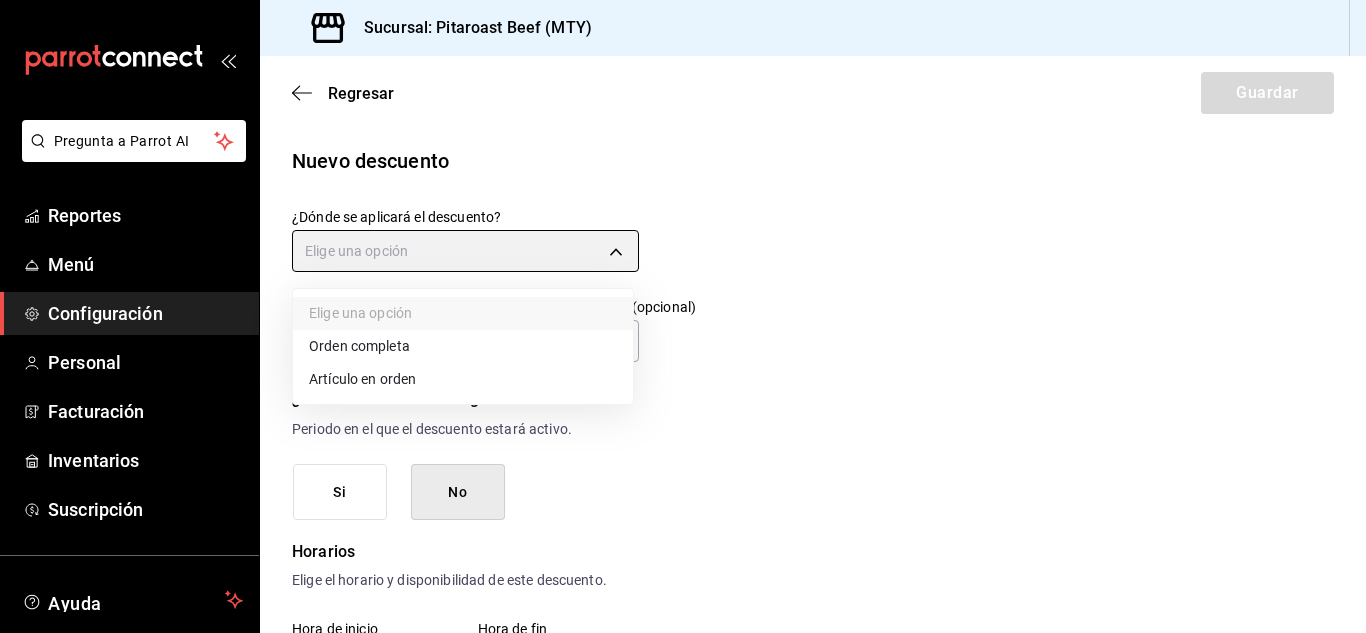 type on "ORDER" 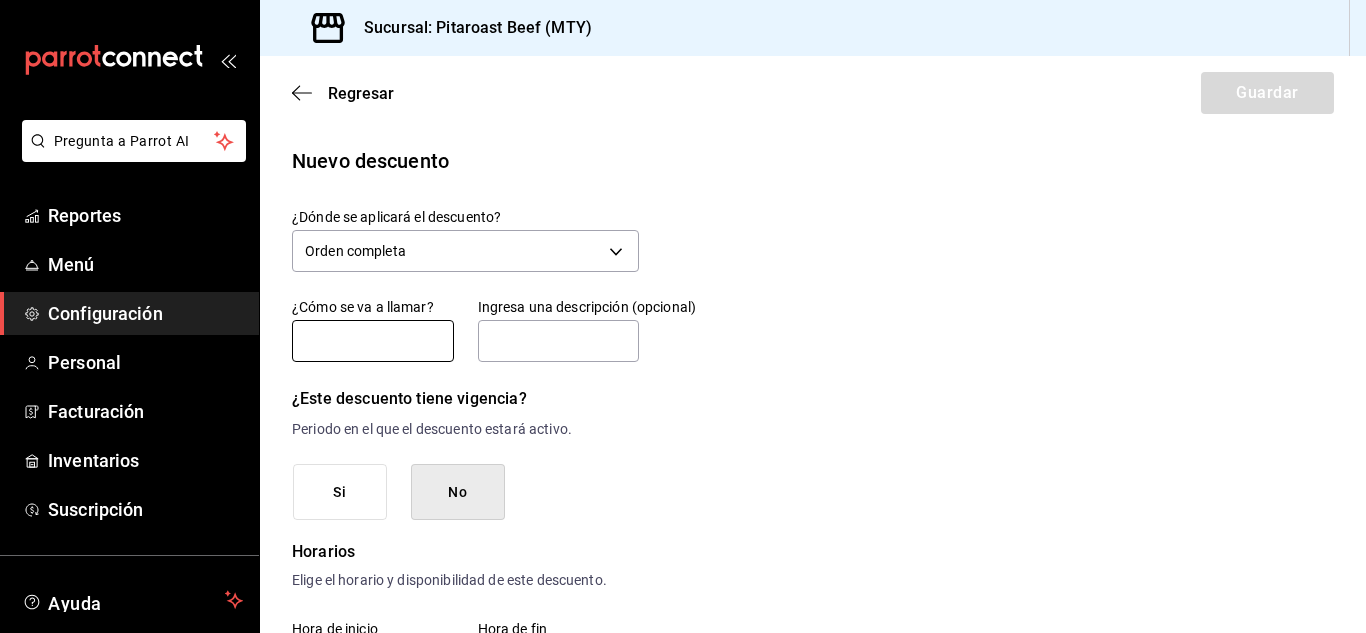 click at bounding box center [373, 341] 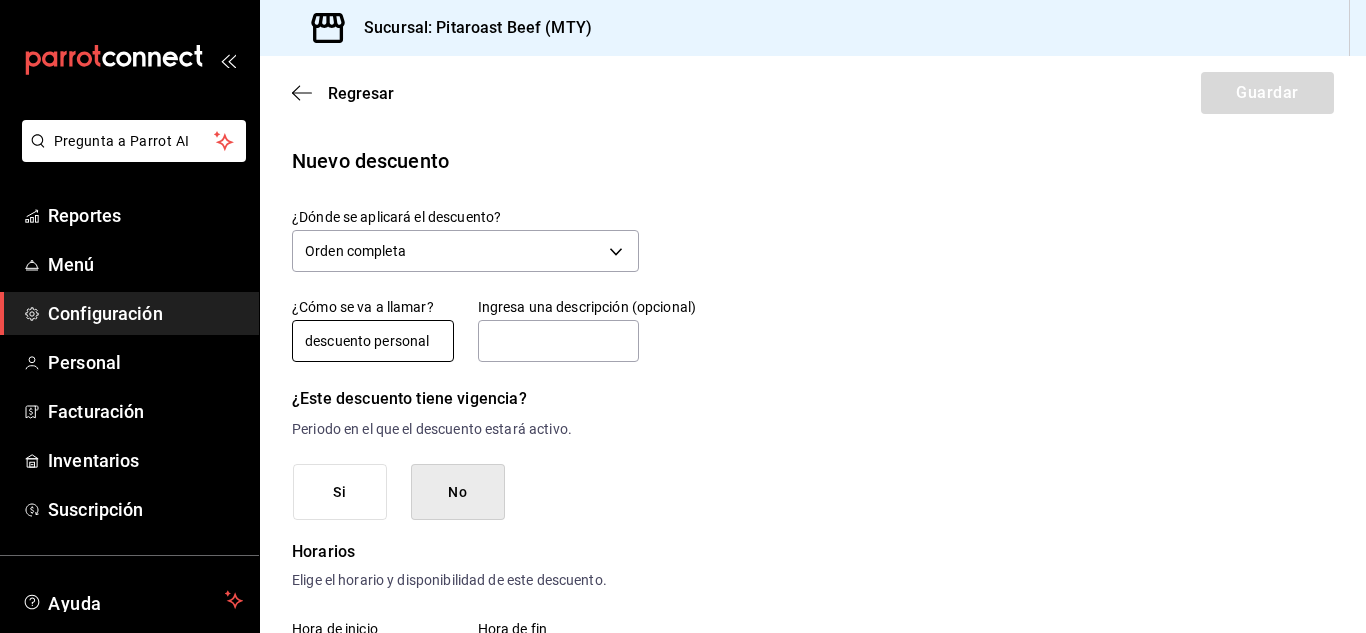 click on "descuento personal" at bounding box center [373, 341] 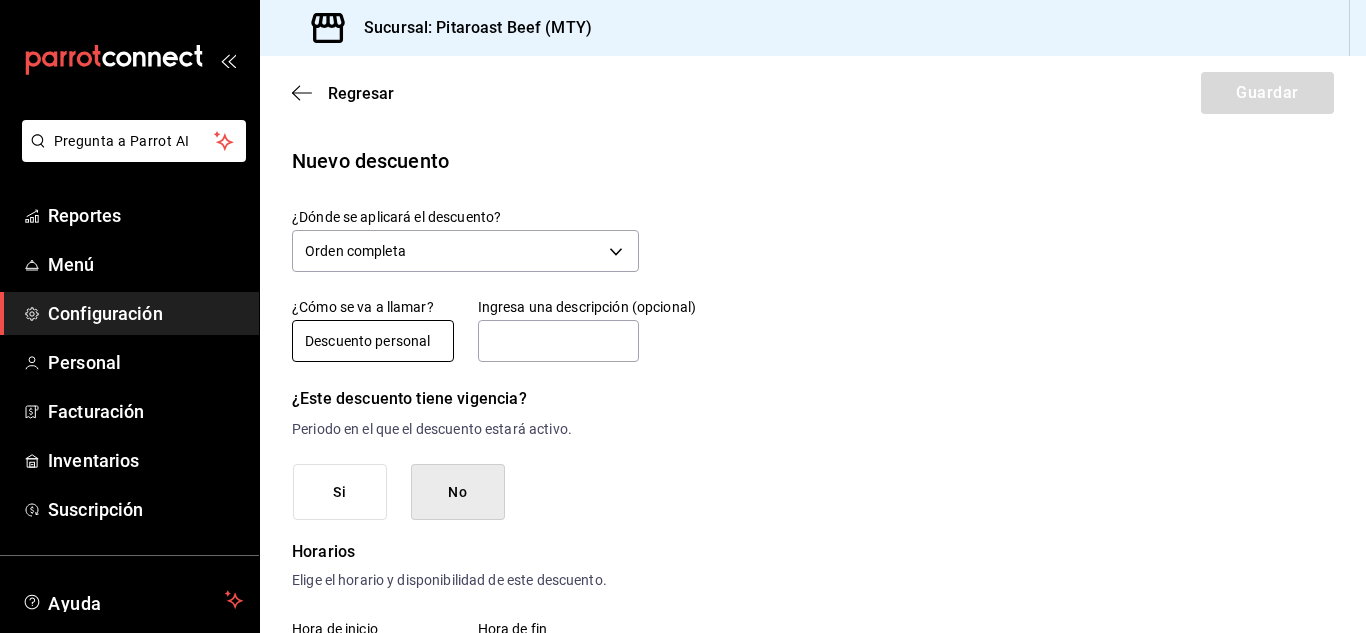 click on "Descuento personal" at bounding box center (373, 341) 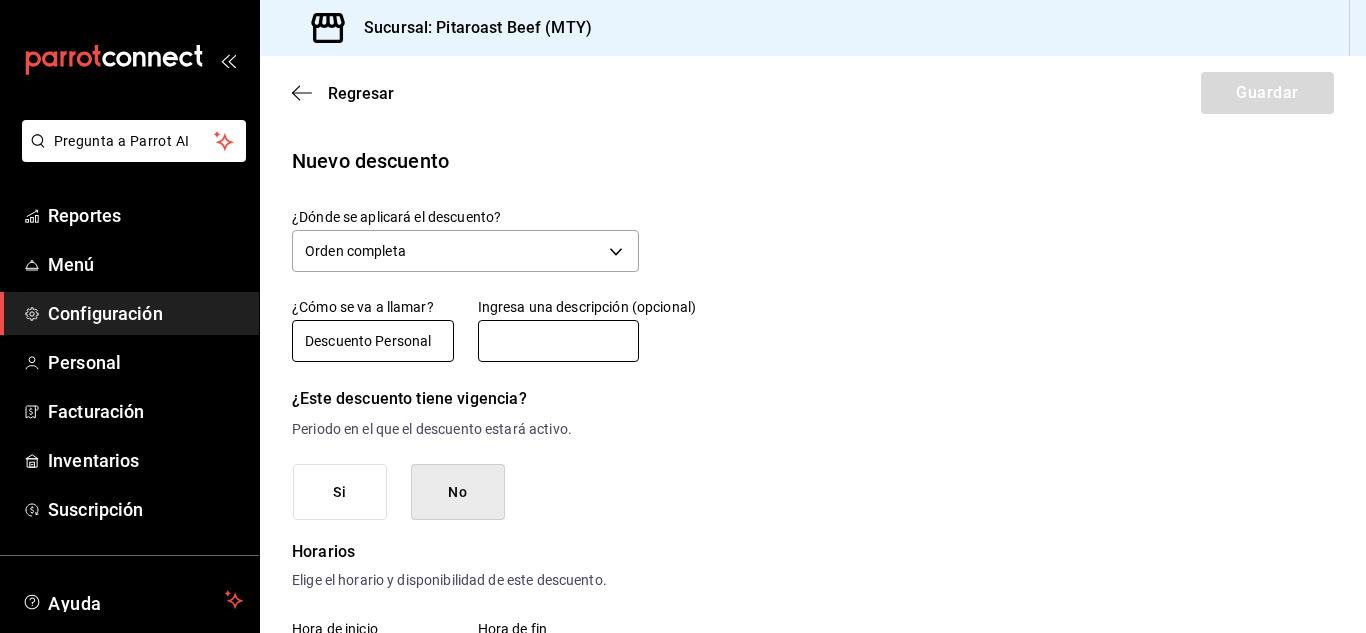 type on "Descuento Personal" 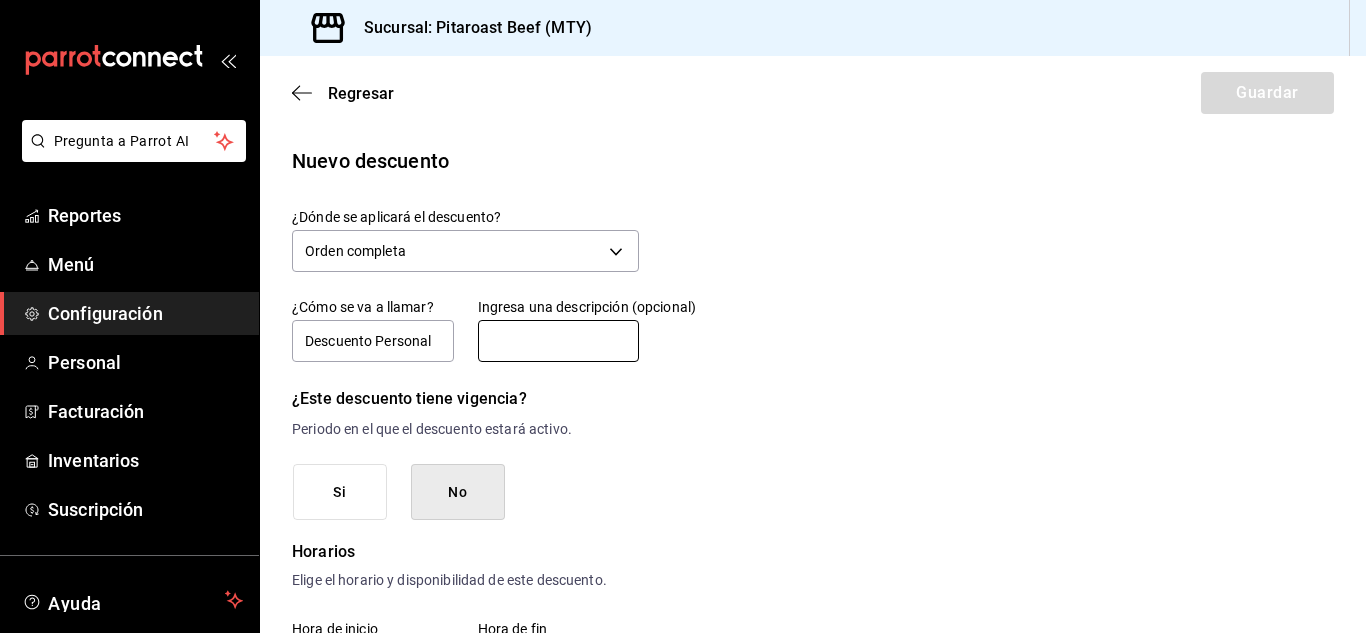 click at bounding box center (559, 341) 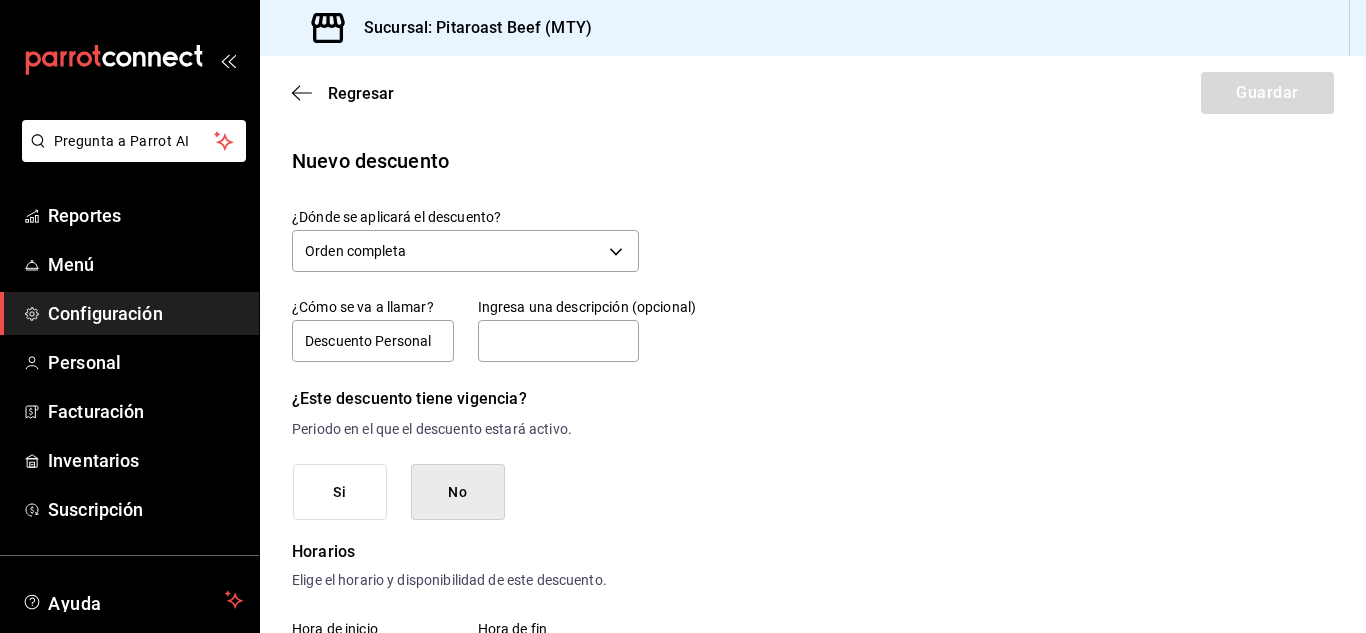 click on "No" at bounding box center (458, 492) 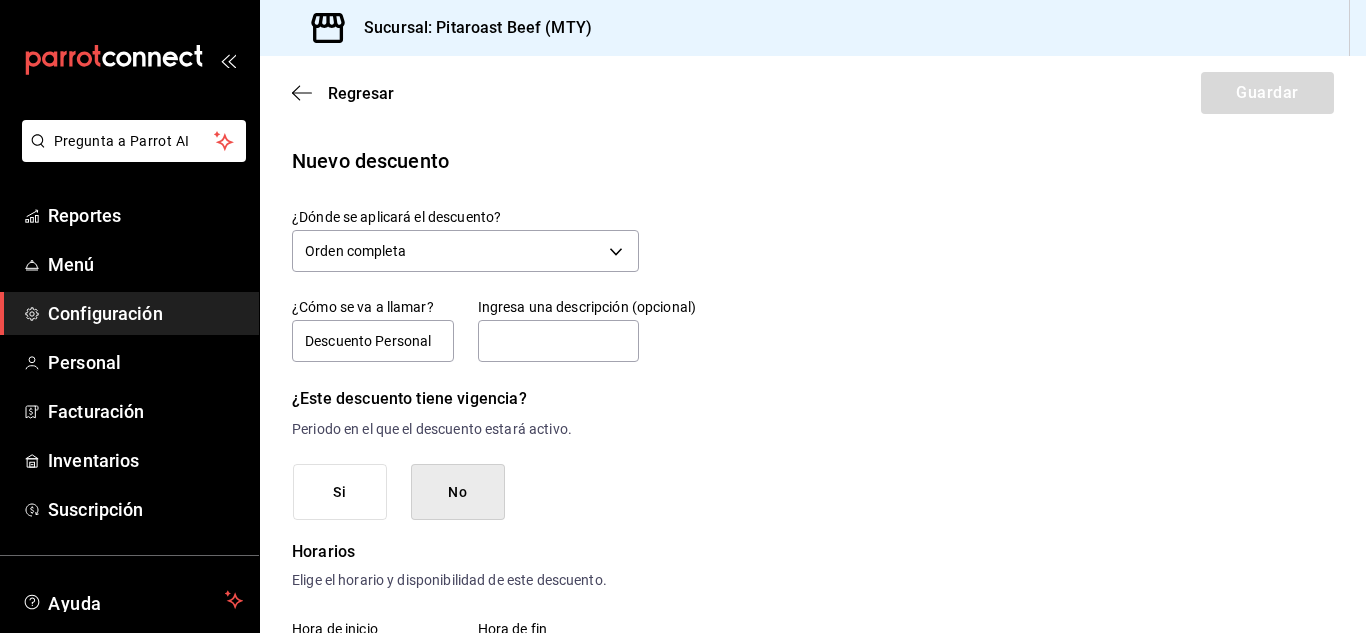 click on "No" at bounding box center [458, 492] 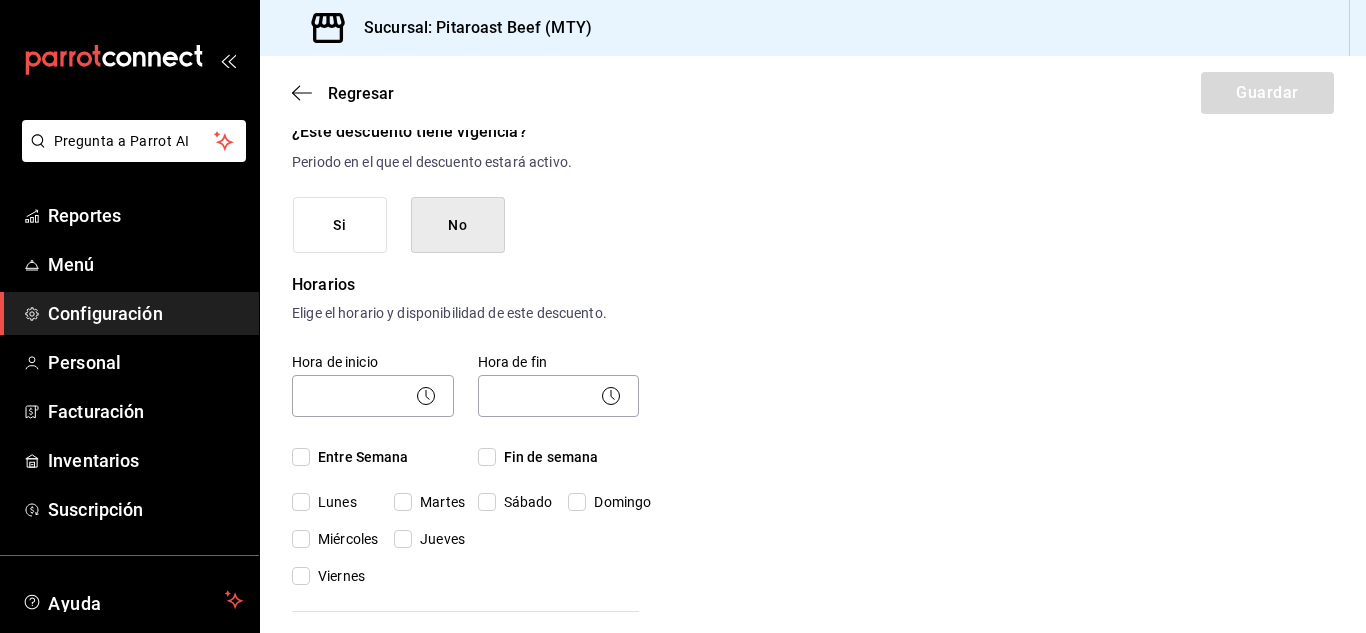 scroll, scrollTop: 280, scrollLeft: 0, axis: vertical 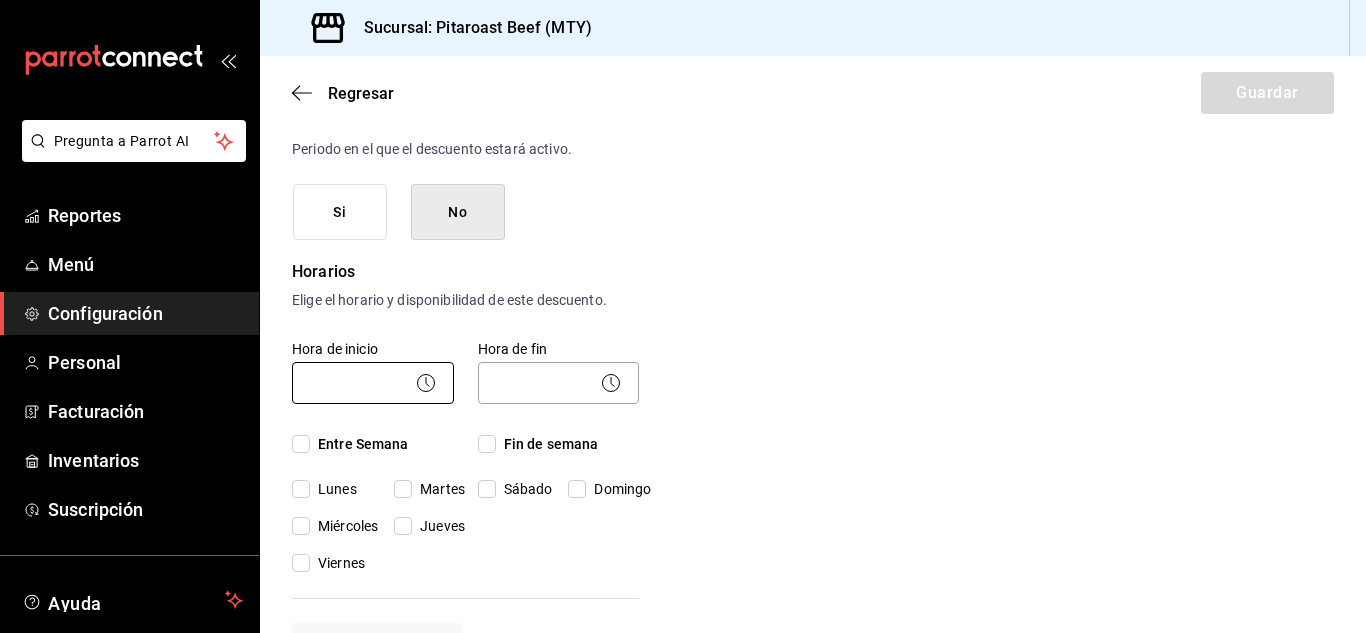 click on "Pregunta a Parrot AI Reportes   Menú   Configuración   Personal   Facturación   Inventarios   Suscripción   Ayuda Recomienda Parrot   [FIRST] [LAST]   Sugerir nueva función   Sucursal: Pitaroast Beef ([CITY]) Regresar Guardar Nuevo descuento ¿Dónde se aplicará el descuento? Orden completa ORDER ¿Cómo se va a llamar? Descuento Personal Ingresa una descripción (opcional) ¿Este descuento tiene vigencia? Periodo en el que el descuento estará activo. Si No Horarios Elige el horario y disponibilidad de este descuento. Hora de inicio ​ Entre Semana Lunes Martes Miércoles Jueves Viernes Hora de fin ​ Fin de semana Sábado Domingo Agregar horario 1 de 5 horarios ¿Este descuento requiere un permiso especial para aplicarse? Solo los usuarios con el permiso de "Aplicar descuento" podrán usar este descuento en el Punto de Venta. Si No ¿Quieres que el usuario defina el valor del descuento en el Punto de Venta? Si No ¿Cómo se aplicará el descuento? Porcentaje Cantidad Porcentaje 0.00 % Porcentaje   Menú" at bounding box center [683, 316] 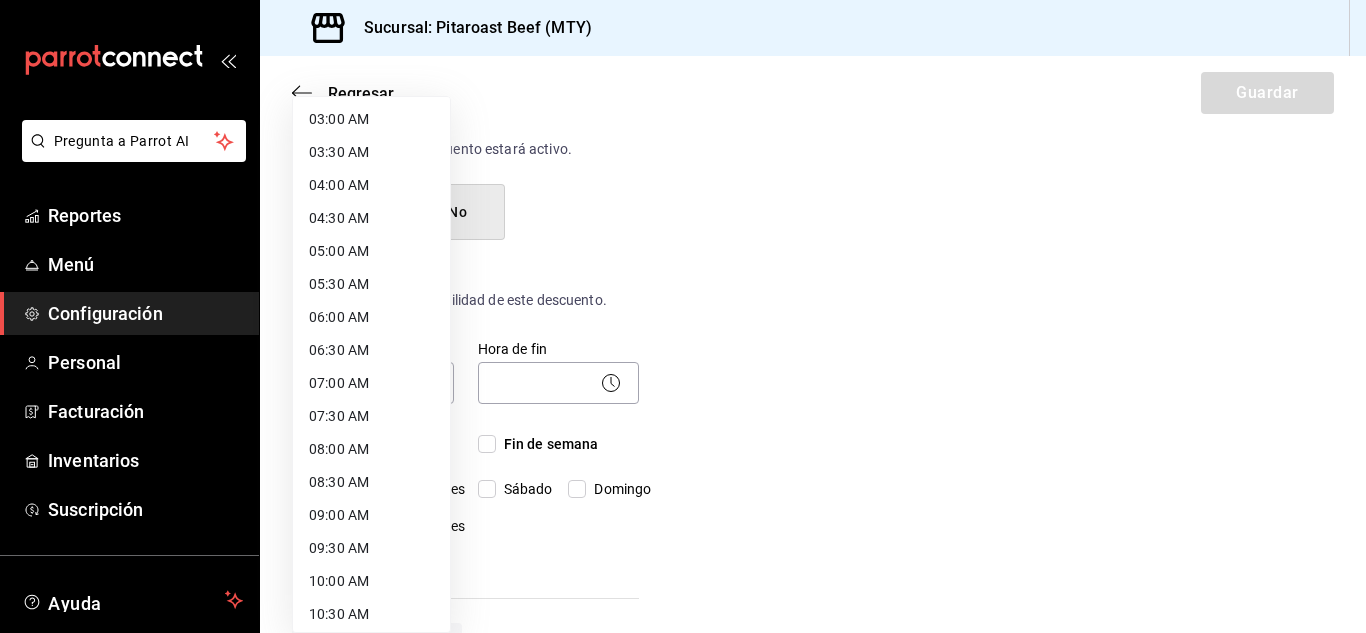 scroll, scrollTop: 267, scrollLeft: 0, axis: vertical 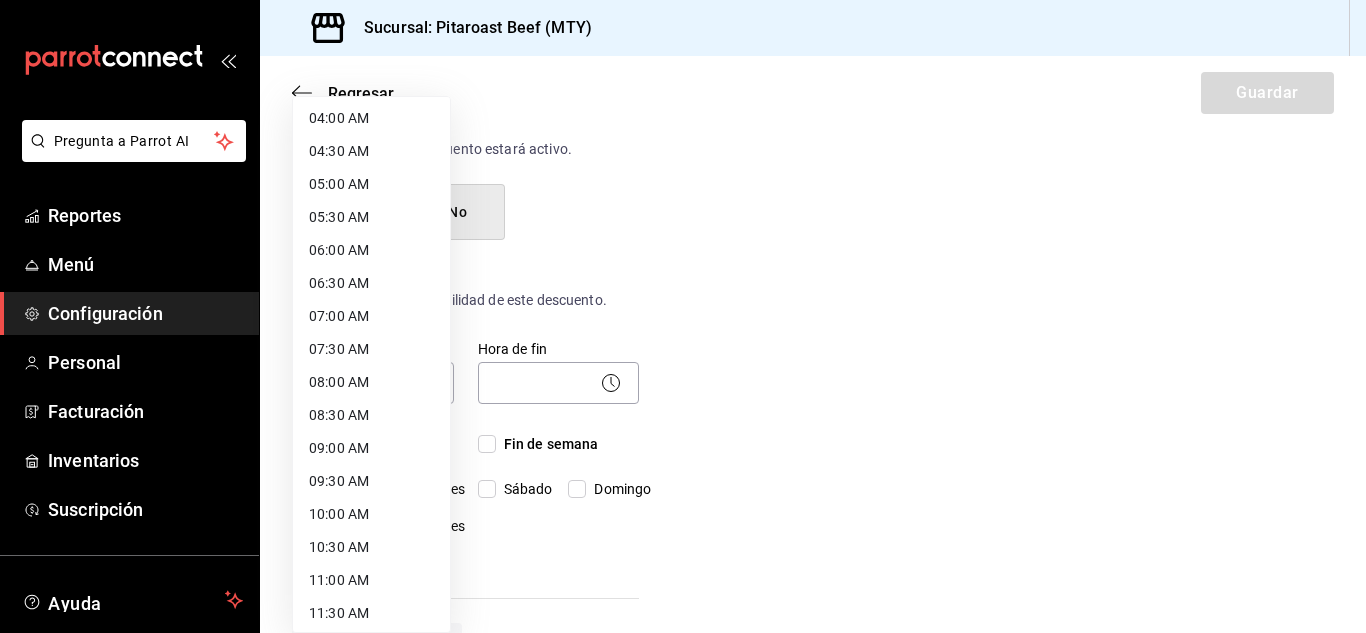 click on "11:00 AM" at bounding box center [371, 580] 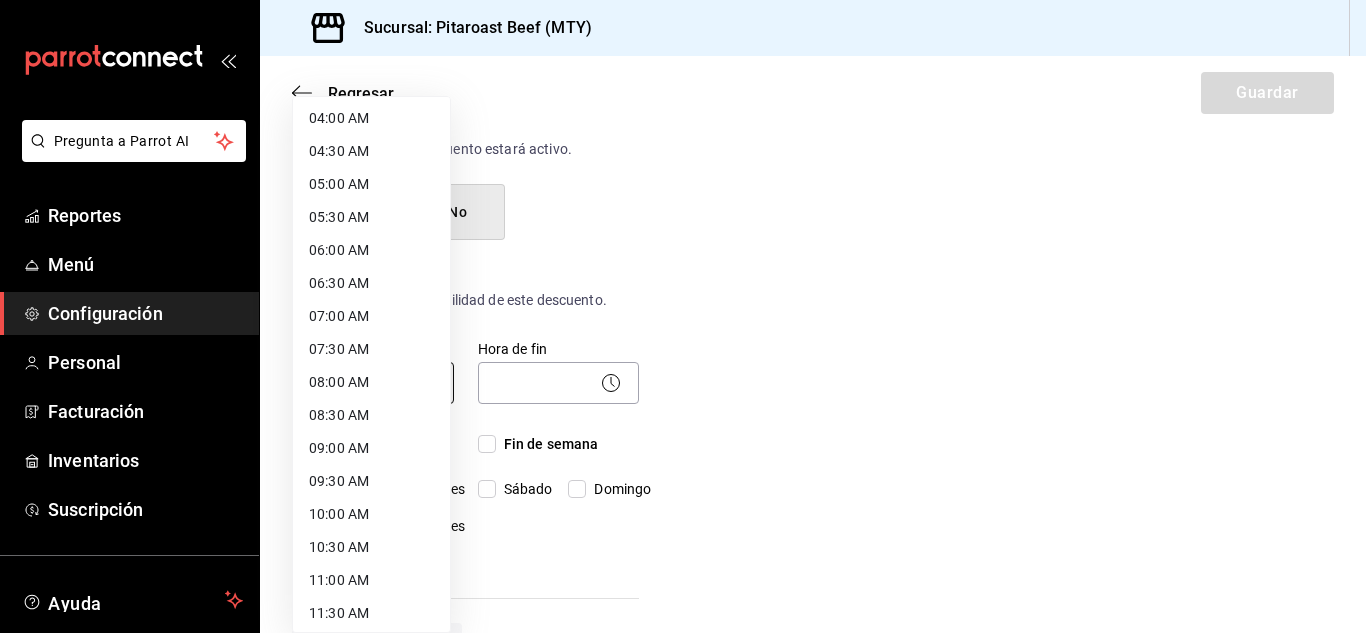 type on "11:00" 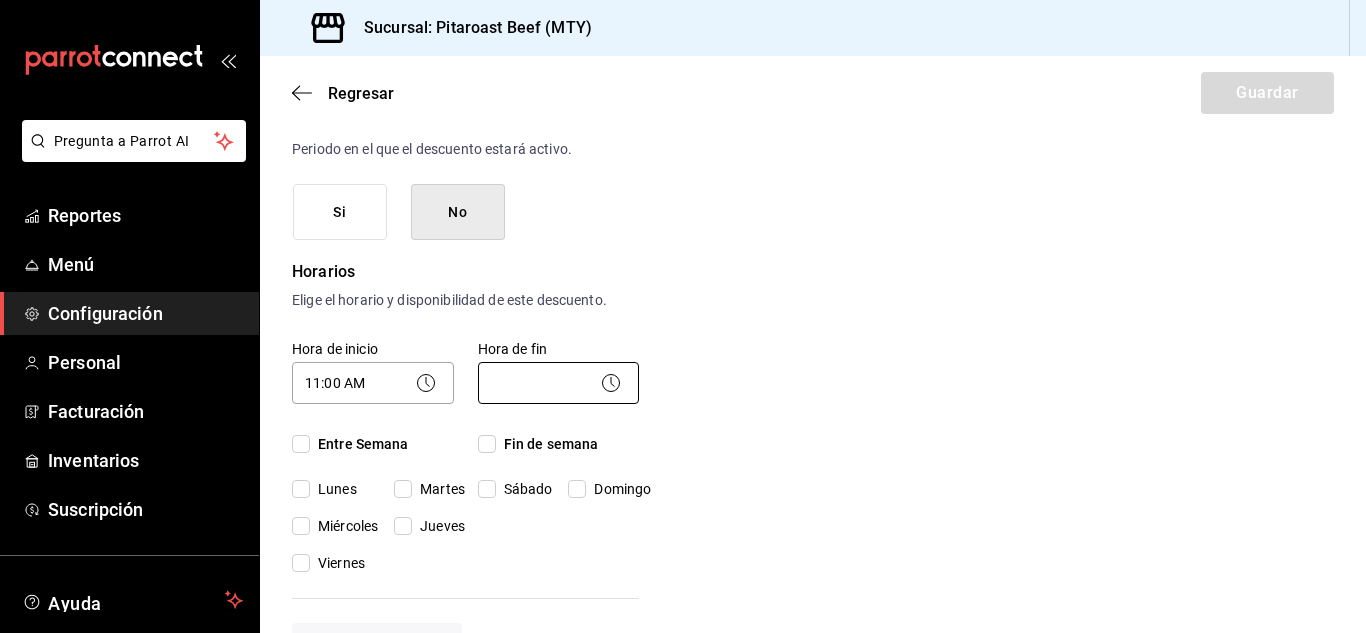 click on "Pregunta a Parrot AI Reportes   Menú   Configuración   Personal   Facturación   Inventarios   Suscripción   Ayuda Recomienda Parrot   [FIRST] [LAST]   Sugerir nueva función   Sucursal: Pitaroast Beef ([CITY]) Regresar Guardar Nuevo descuento ¿Dónde se aplicará el descuento? Orden completa ORDER ¿Cómo se va a llamar? Descuento Personal Ingresa una descripción (opcional) ¿Este descuento tiene vigencia? Periodo en el que el descuento estará activo. Si No Horarios Elige el horario y disponibilidad de este descuento. Hora de inicio 11:00 AM 11:00 Entre Semana Lunes Martes Miércoles Jueves Viernes Hora de fin ​ Fin de semana Sábado Domingo Agregar horario 1 de 5 horarios ¿Este descuento requiere un permiso especial para aplicarse? Solo los usuarios con el permiso de "Aplicar descuento" podrán usar este descuento en el Punto de Venta. Si No ¿Quieres que el usuario defina el valor del descuento en el Punto de Venta? Si No ¿Cómo se aplicará el descuento? Porcentaje Cantidad Porcentaje 0.00 %   Menú" at bounding box center (683, 316) 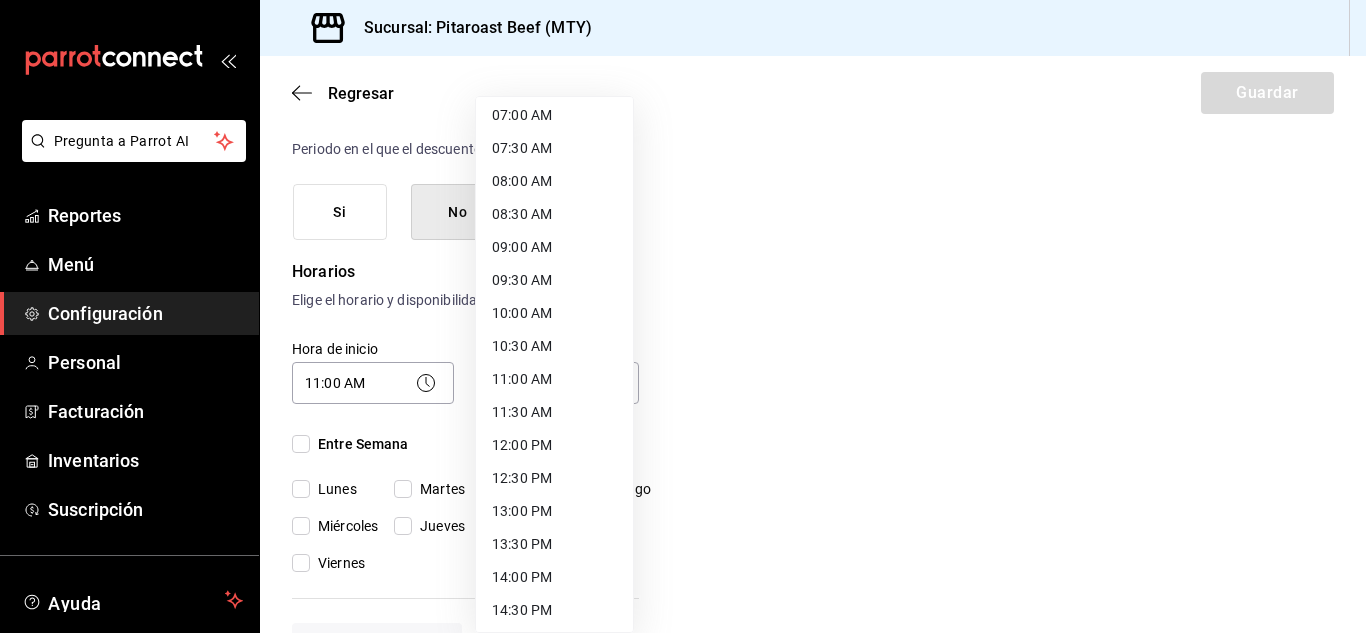 scroll, scrollTop: 936, scrollLeft: 0, axis: vertical 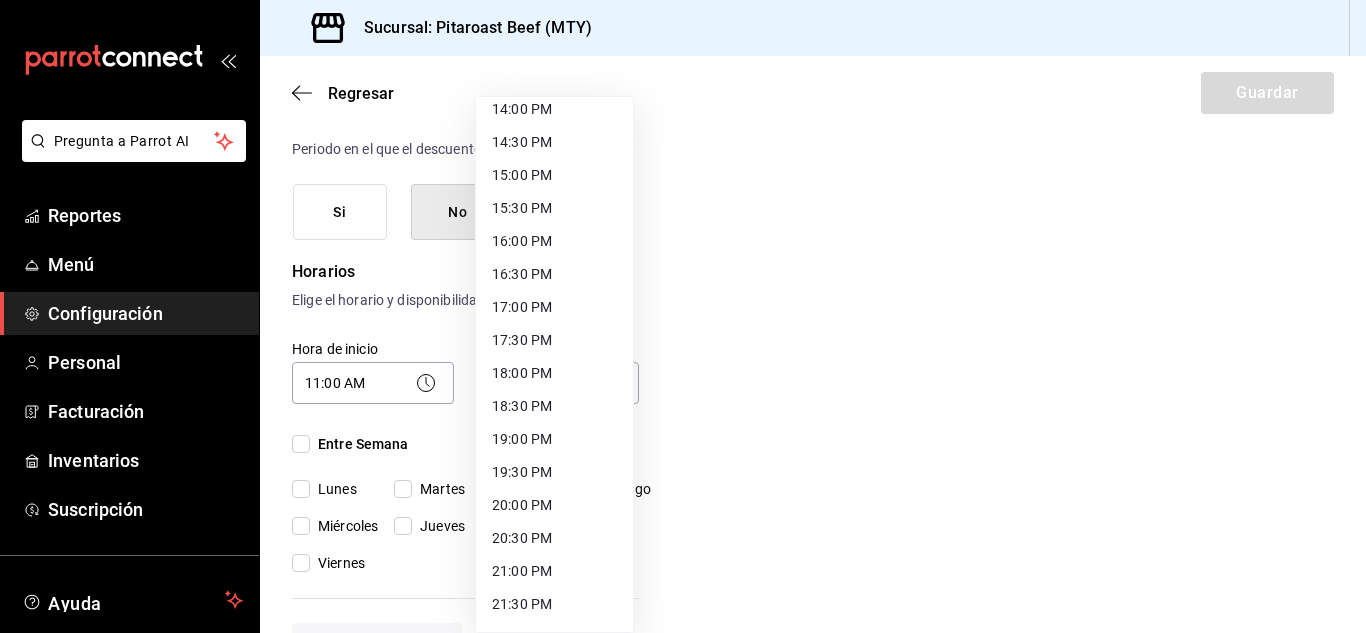 click on "20:00 PM" at bounding box center (554, 505) 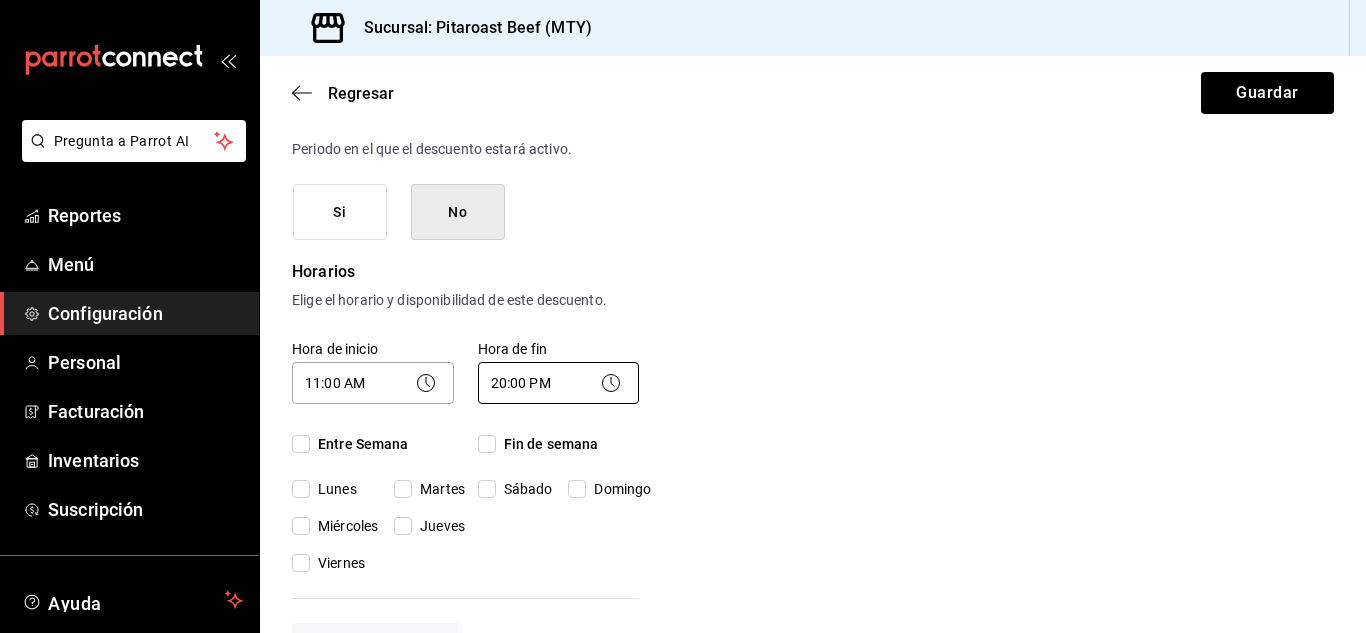 click on "Pregunta a Parrot AI Reportes   Menú   Configuración   Personal   Facturación   Inventarios   Suscripción   Ayuda Recomienda Parrot   [FIRST] [LAST]   Sugerir nueva función   Sucursal: Pitaroast Beef ([CITY]) Regresar Guardar Nuevo descuento ¿Dónde se aplicará el descuento? Orden completa ORDER ¿Cómo se va a llamar? Descuento Personal Ingresa una descripción (opcional) ¿Este descuento tiene vigencia? Periodo en el que el descuento estará activo. Si No Horarios Elige el horario y disponibilidad de este descuento. Hora de inicio 11:00 AM 11:00 Entre Semana Lunes Martes Miércoles Jueves Viernes Hora de fin 20:00 PM 20:00 Fin de semana Sábado Domingo Agregar horario 1 de 5 horarios ¿Este descuento requiere un permiso especial para aplicarse? Solo los usuarios con el permiso de "Aplicar descuento" podrán usar este descuento en el Punto de Venta. Si No ¿Quieres que el usuario defina el valor del descuento en el Punto de Venta? Si No ¿Cómo se aplicará el descuento? Porcentaje Cantidad Porcentaje %" at bounding box center (683, 316) 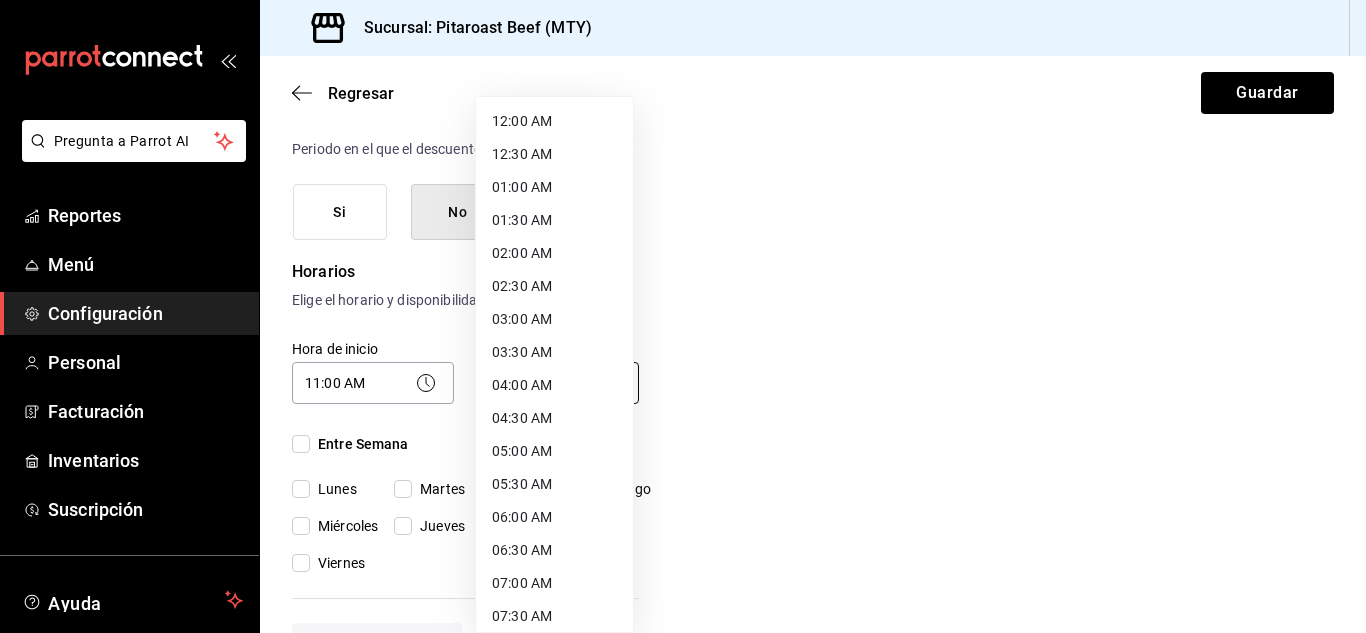 scroll, scrollTop: 1077, scrollLeft: 0, axis: vertical 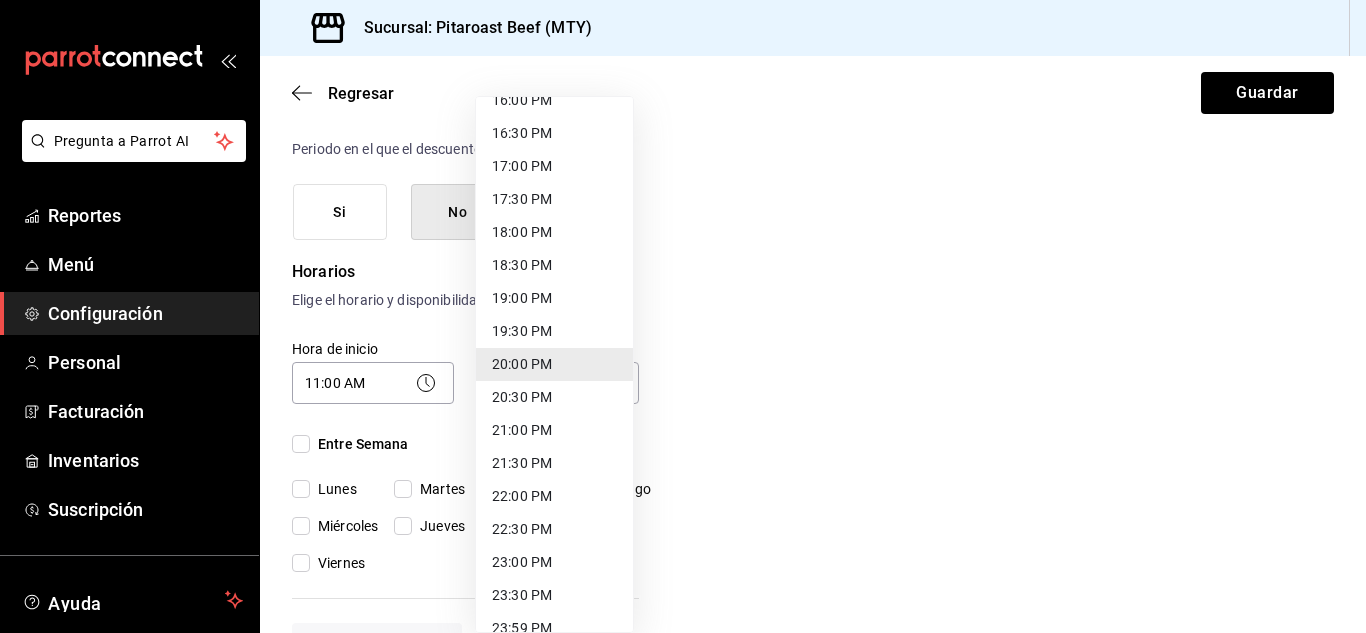 click on "22:00 PM" at bounding box center [554, 496] 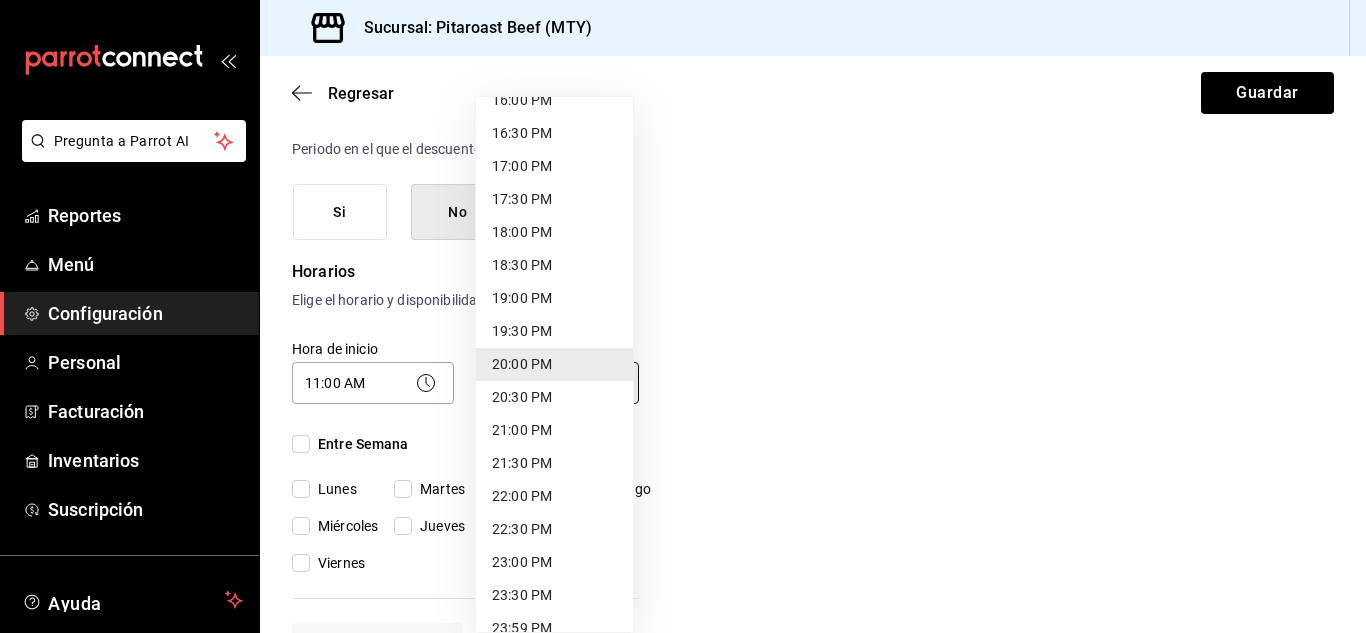 type on "22:00" 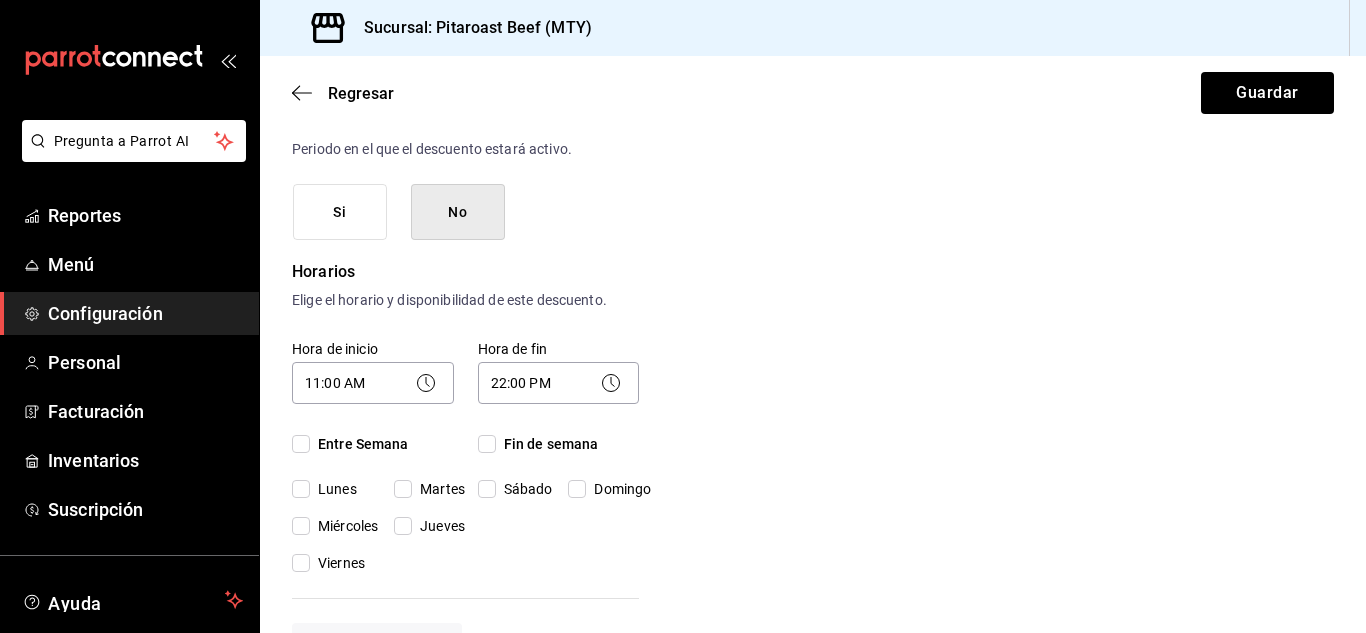 click on "Entre Semana" at bounding box center (301, 444) 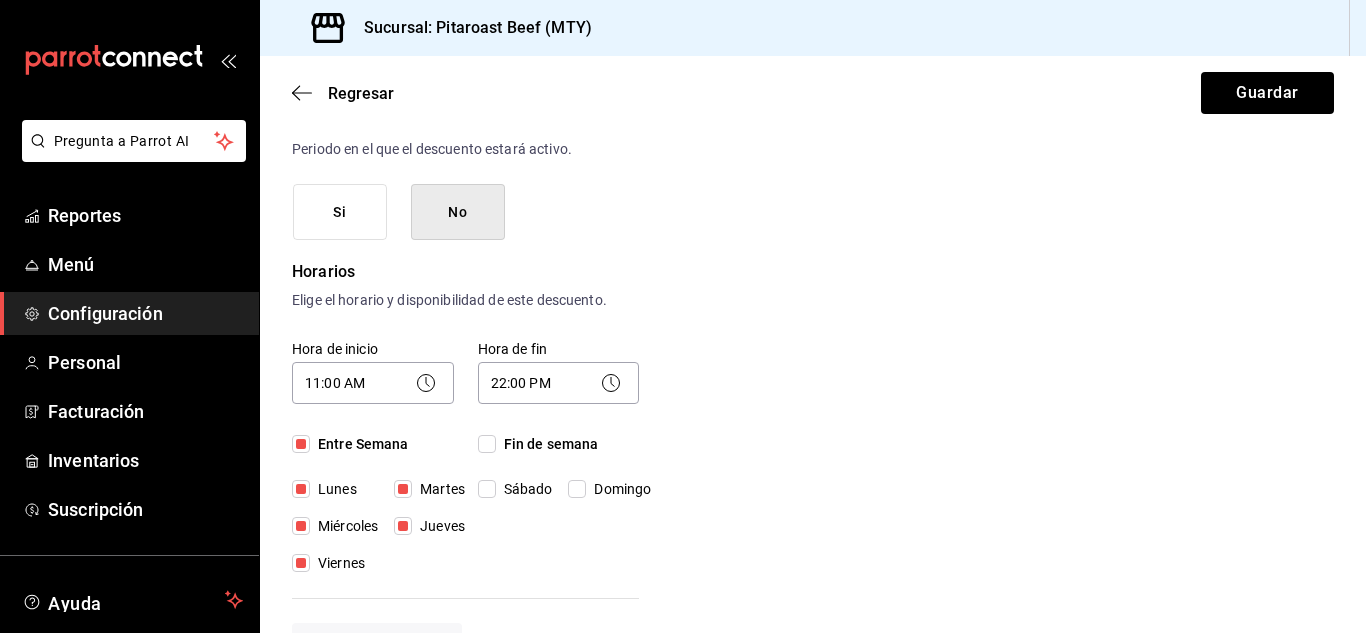 click on "Fin de semana" at bounding box center [487, 444] 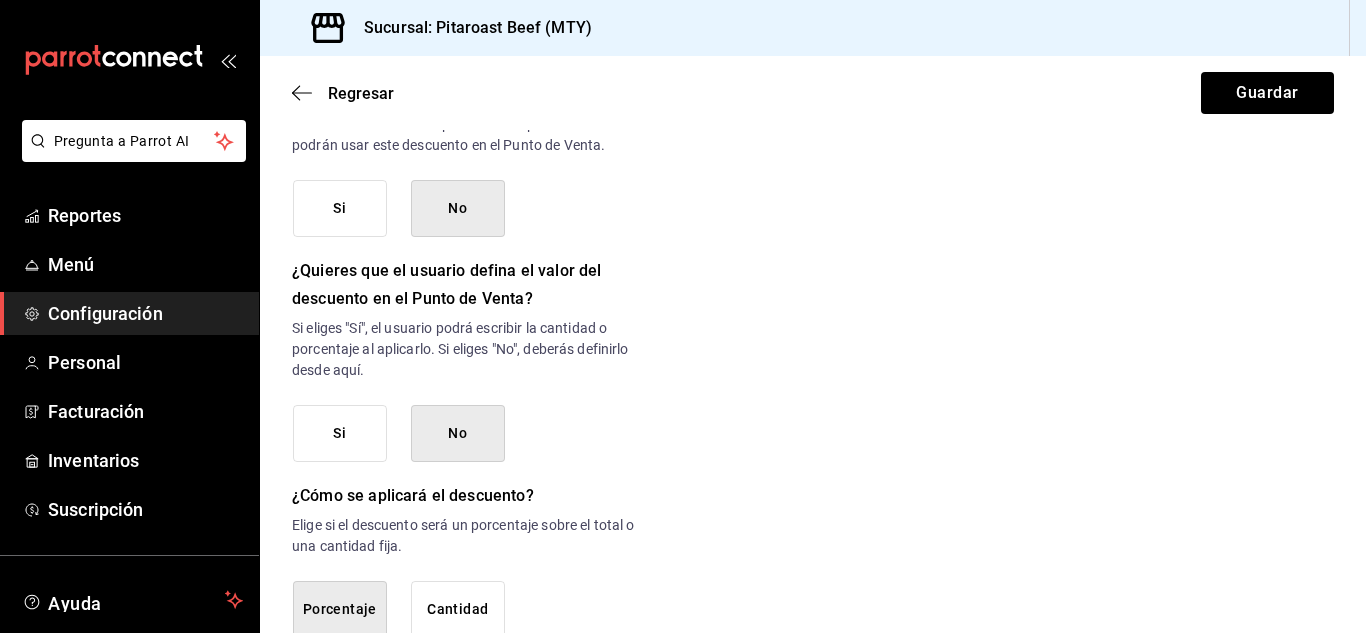 scroll, scrollTop: 960, scrollLeft: 0, axis: vertical 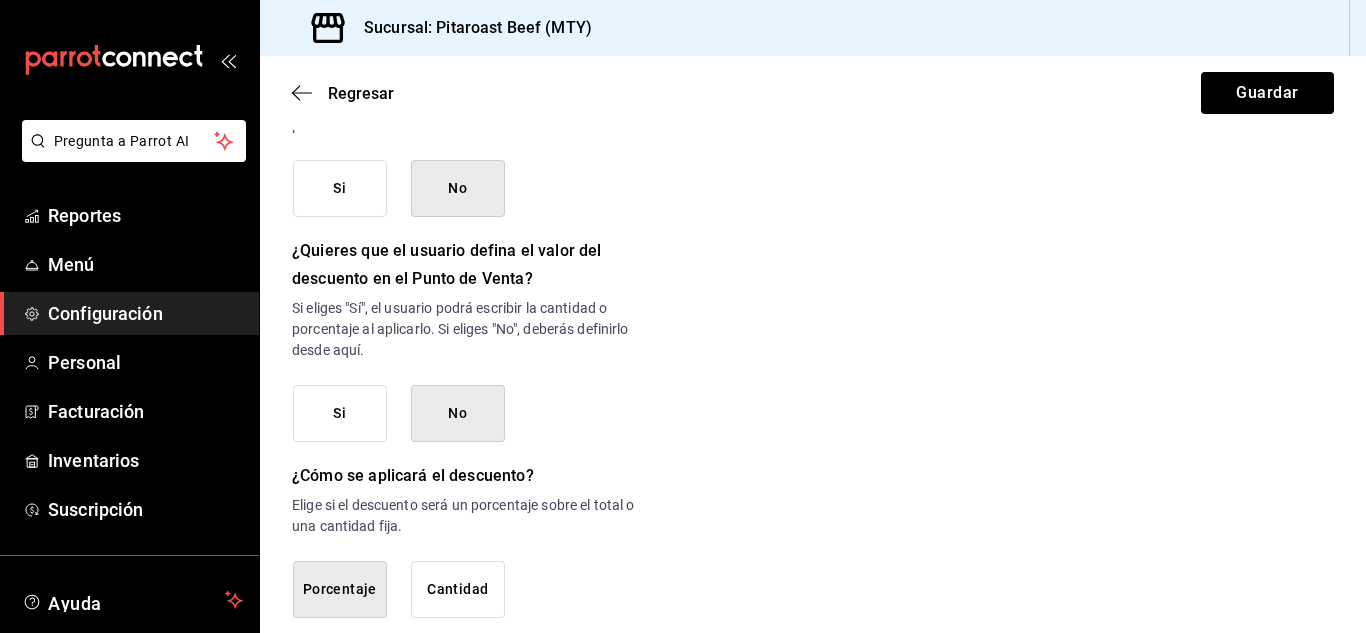 click on "Si" at bounding box center [340, 188] 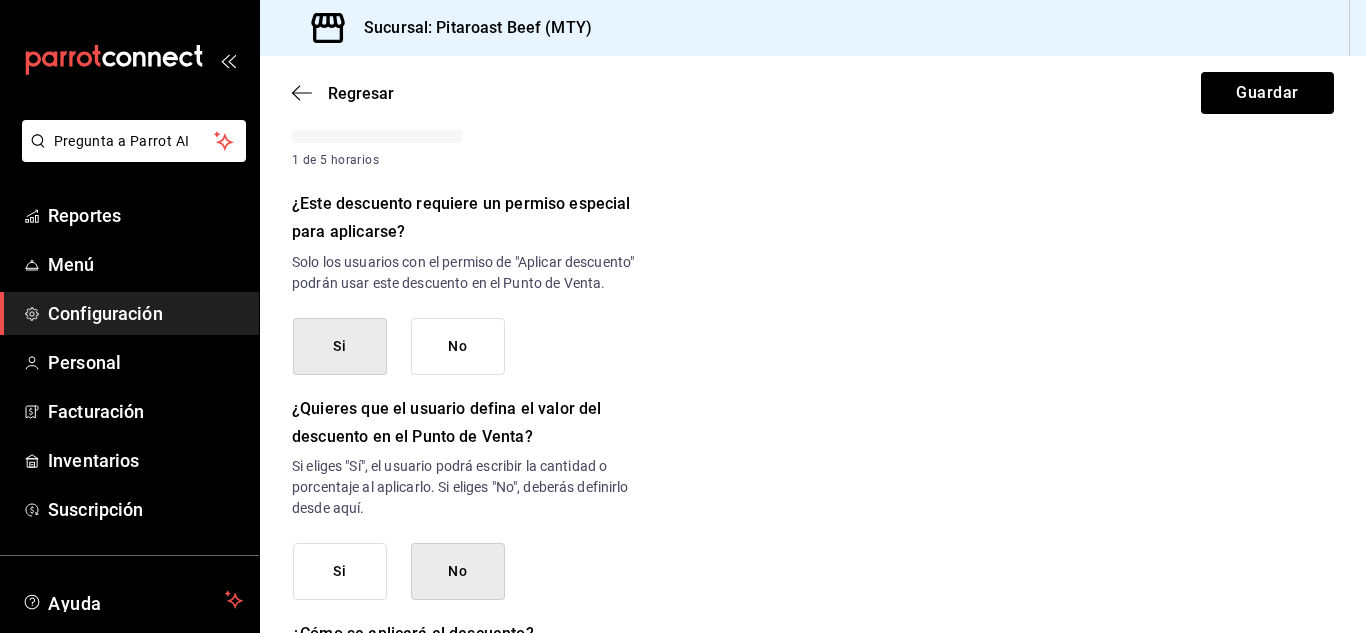 scroll, scrollTop: 800, scrollLeft: 0, axis: vertical 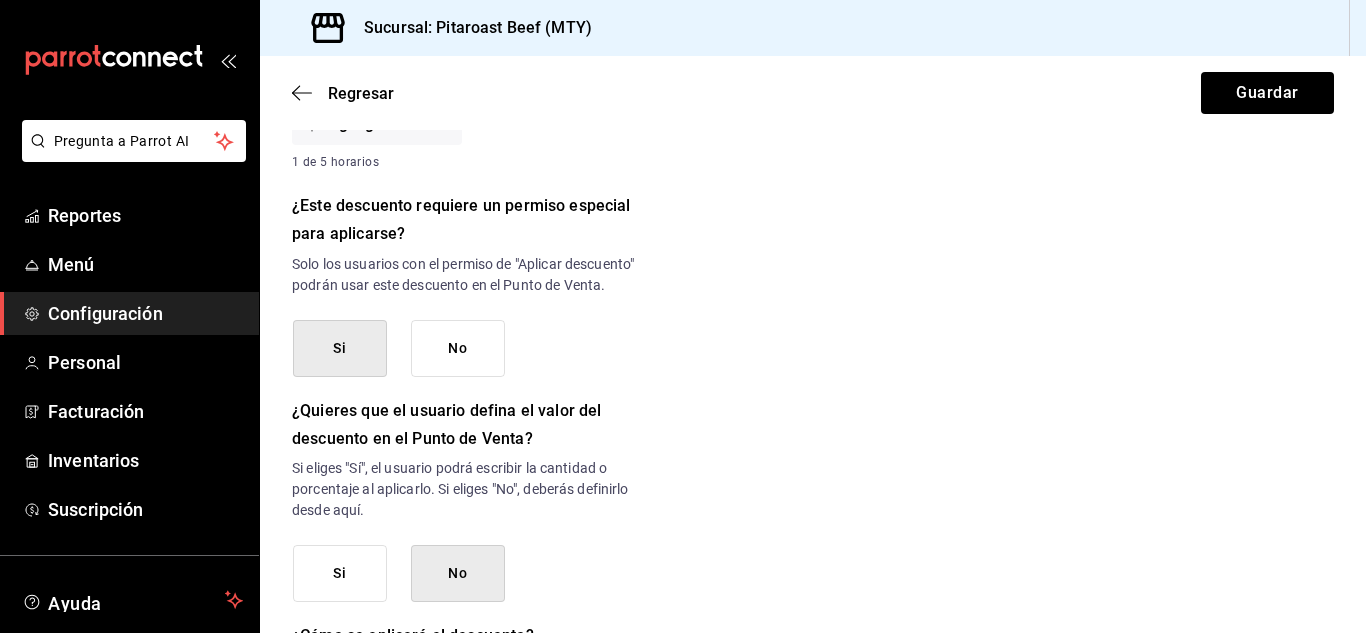 click on "Si" at bounding box center [340, 573] 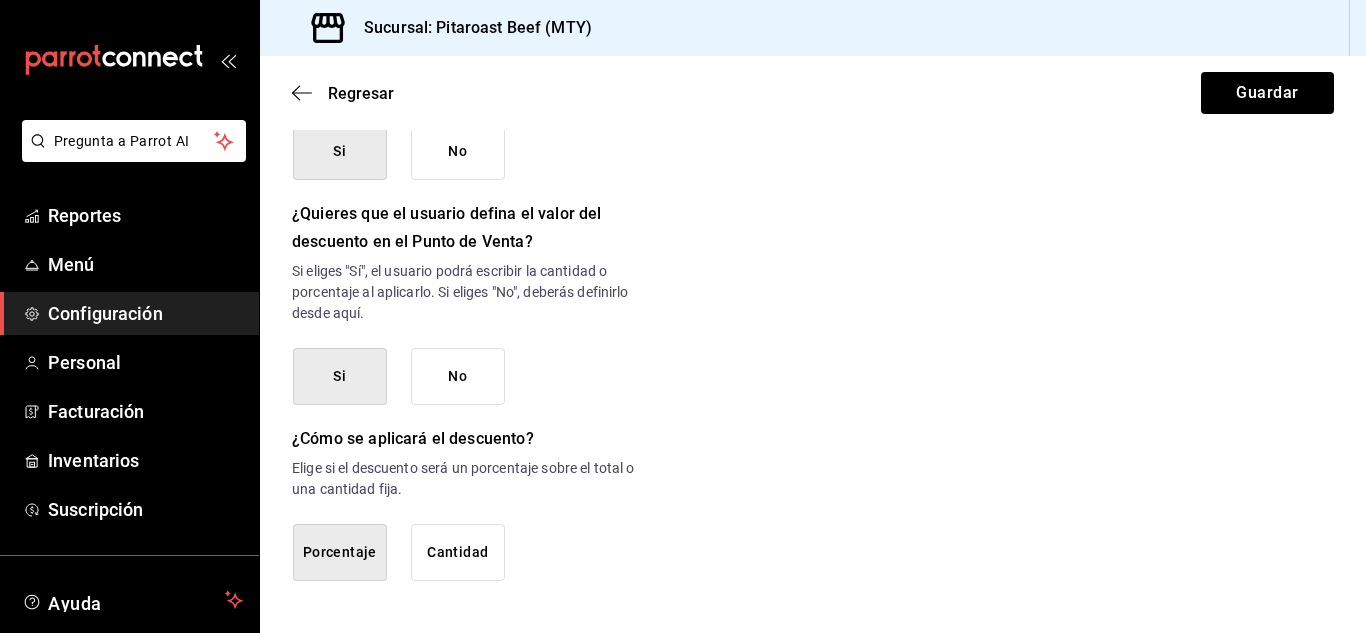 scroll, scrollTop: 1018, scrollLeft: 0, axis: vertical 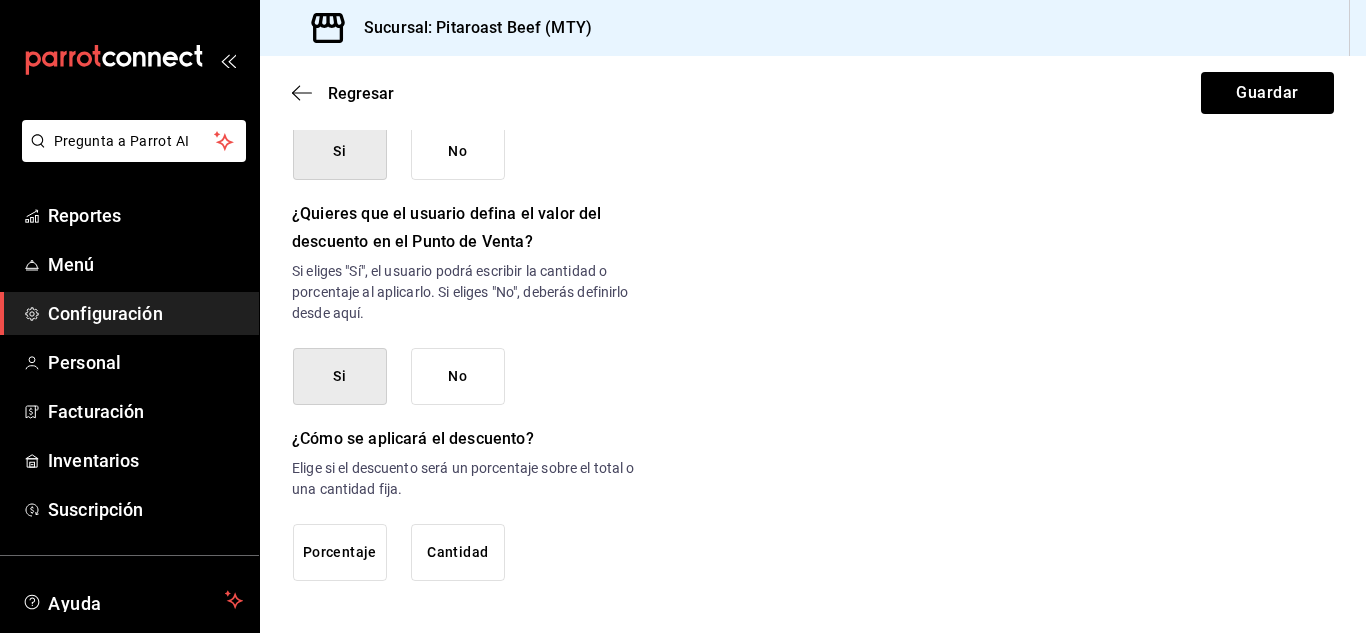 click on "Porcentaje" at bounding box center (340, 552) 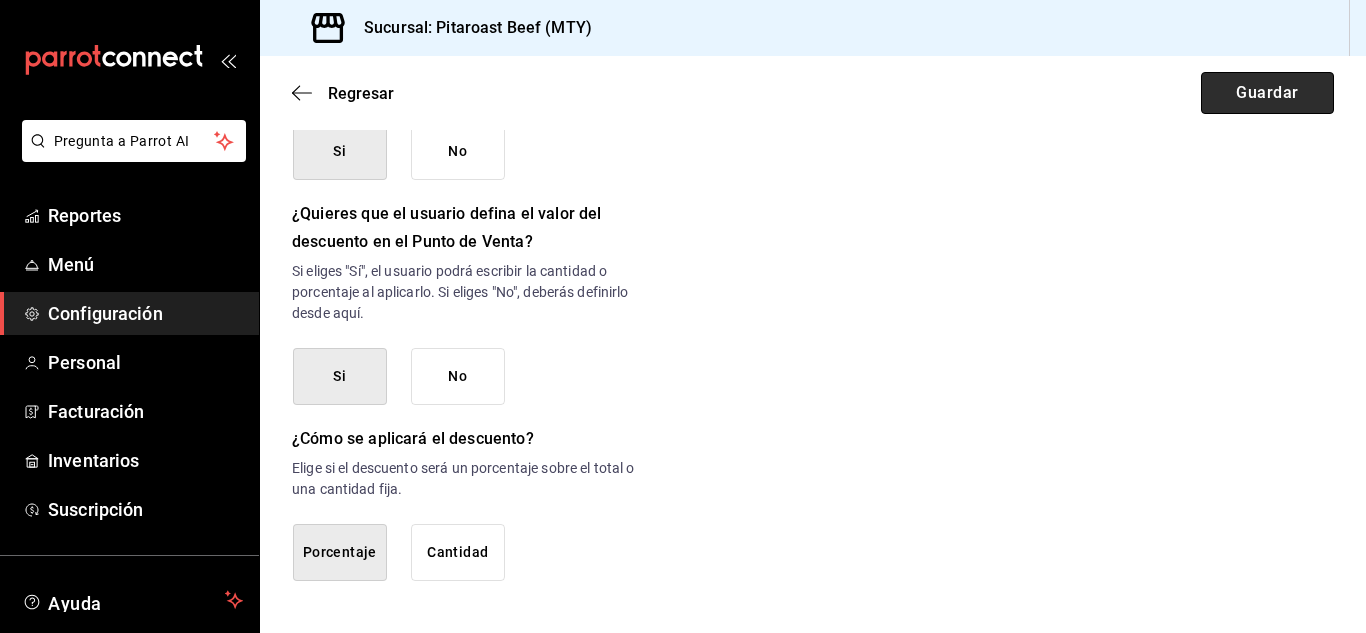 click on "Guardar" at bounding box center (1267, 93) 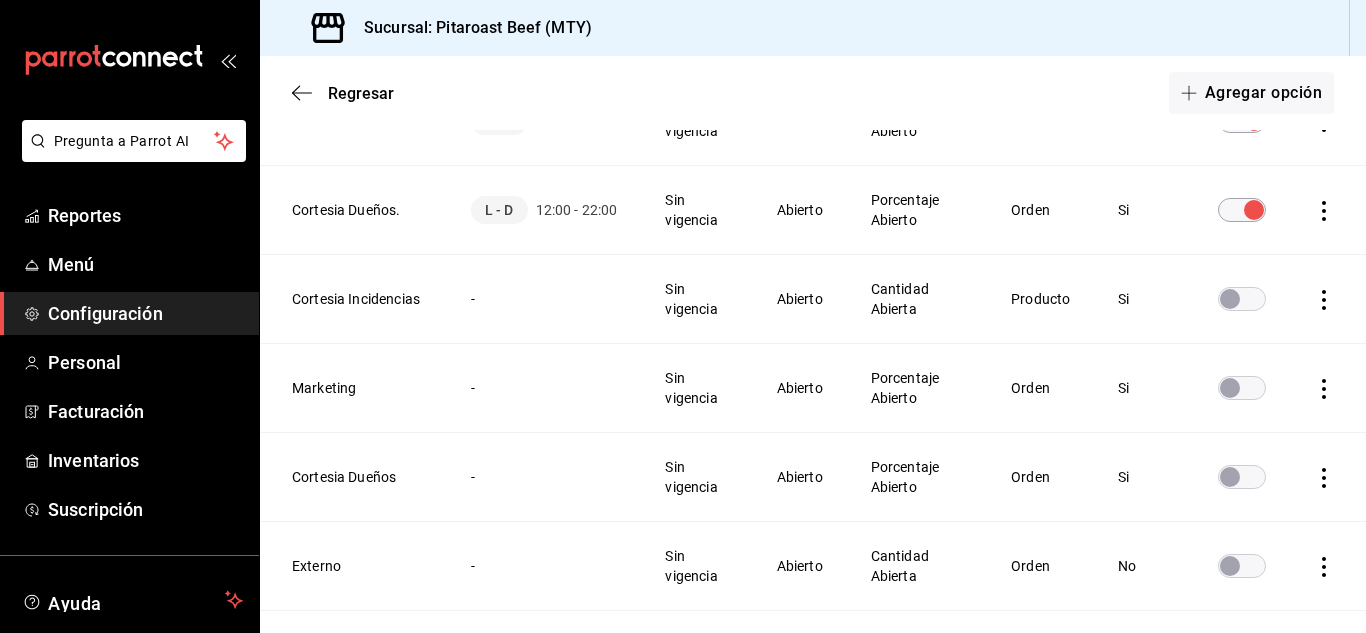 scroll, scrollTop: 280, scrollLeft: 0, axis: vertical 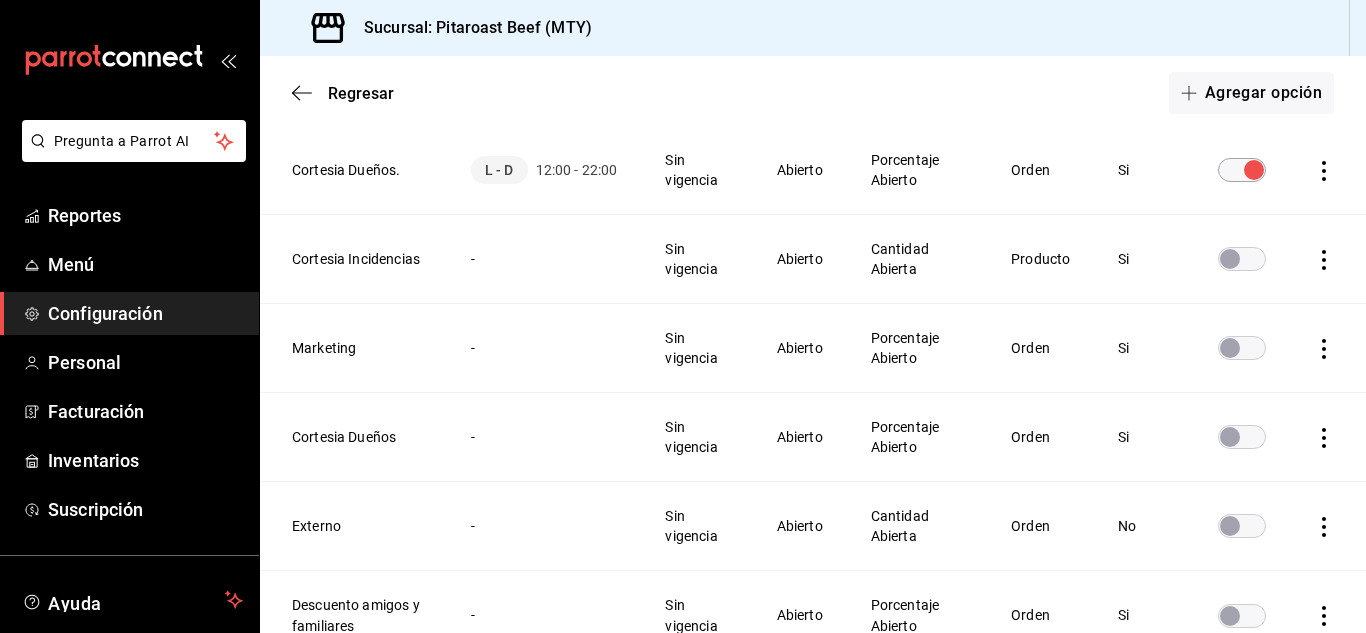click at bounding box center [1230, 348] 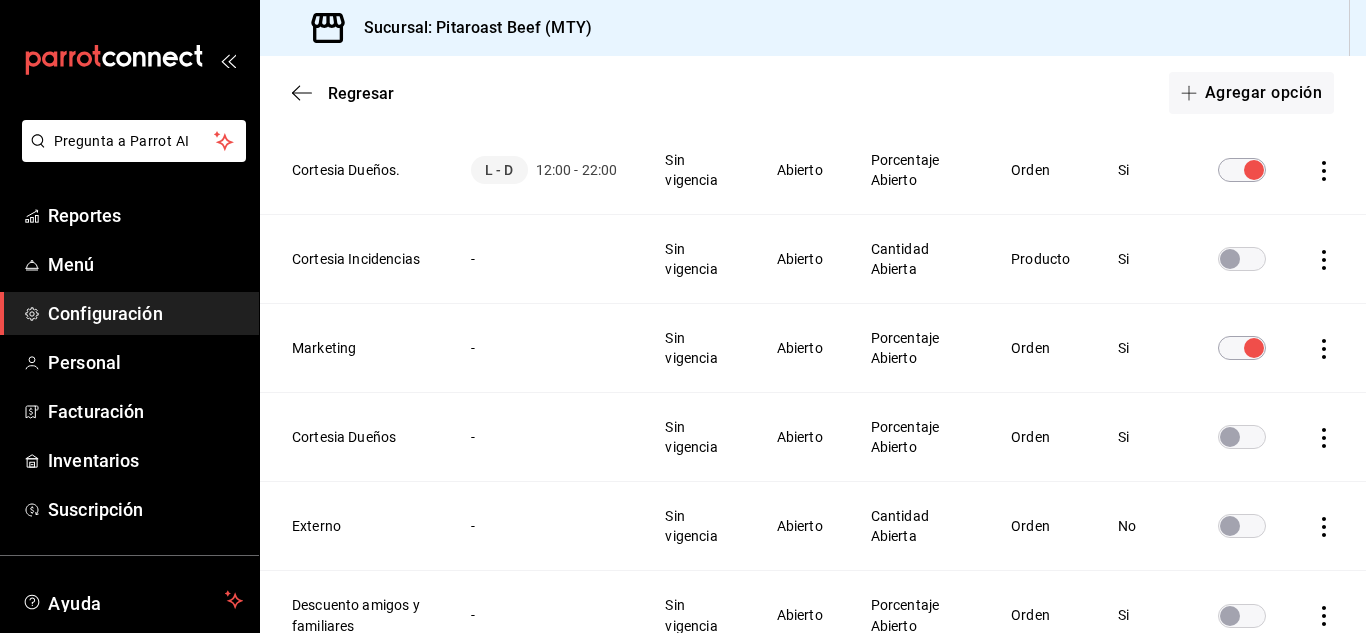 scroll, scrollTop: 0, scrollLeft: 0, axis: both 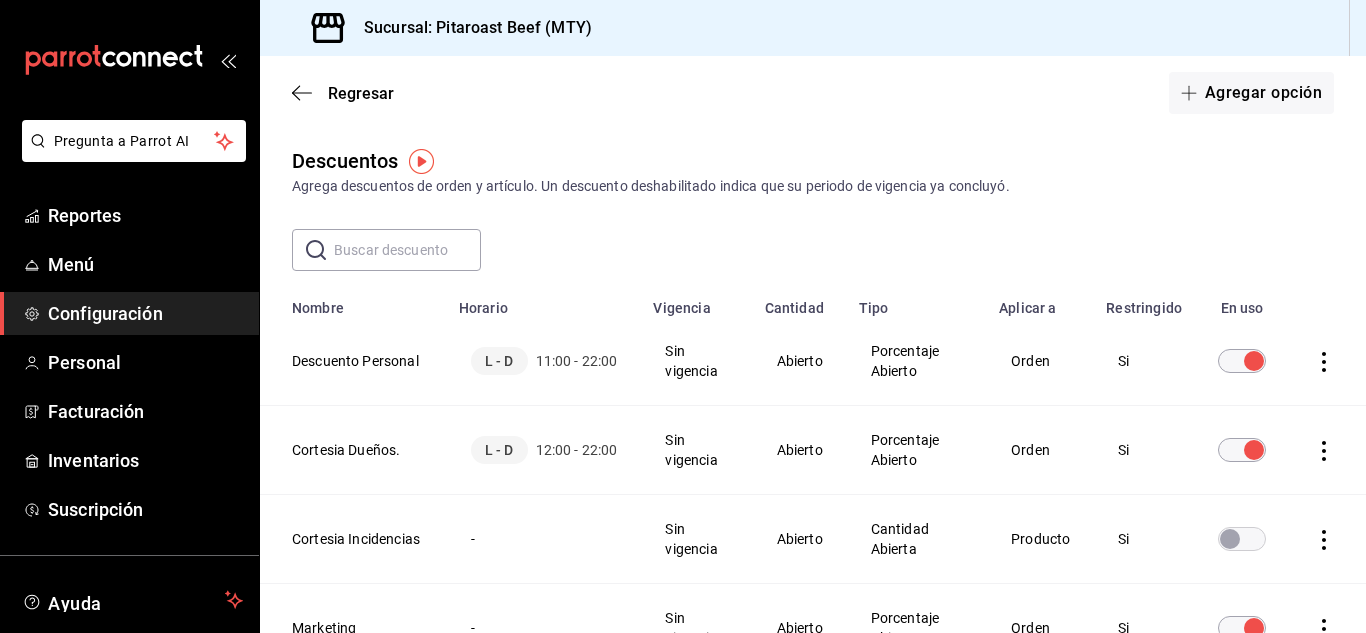 click 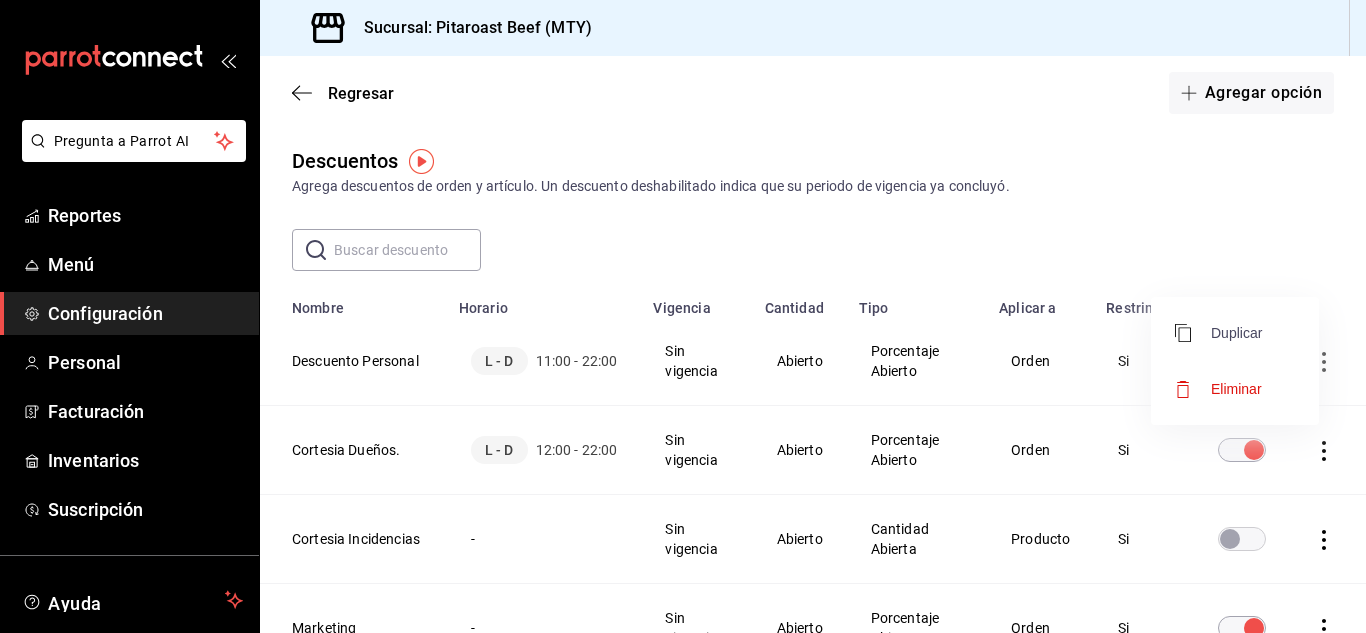 click on "Duplicar" at bounding box center [1218, 333] 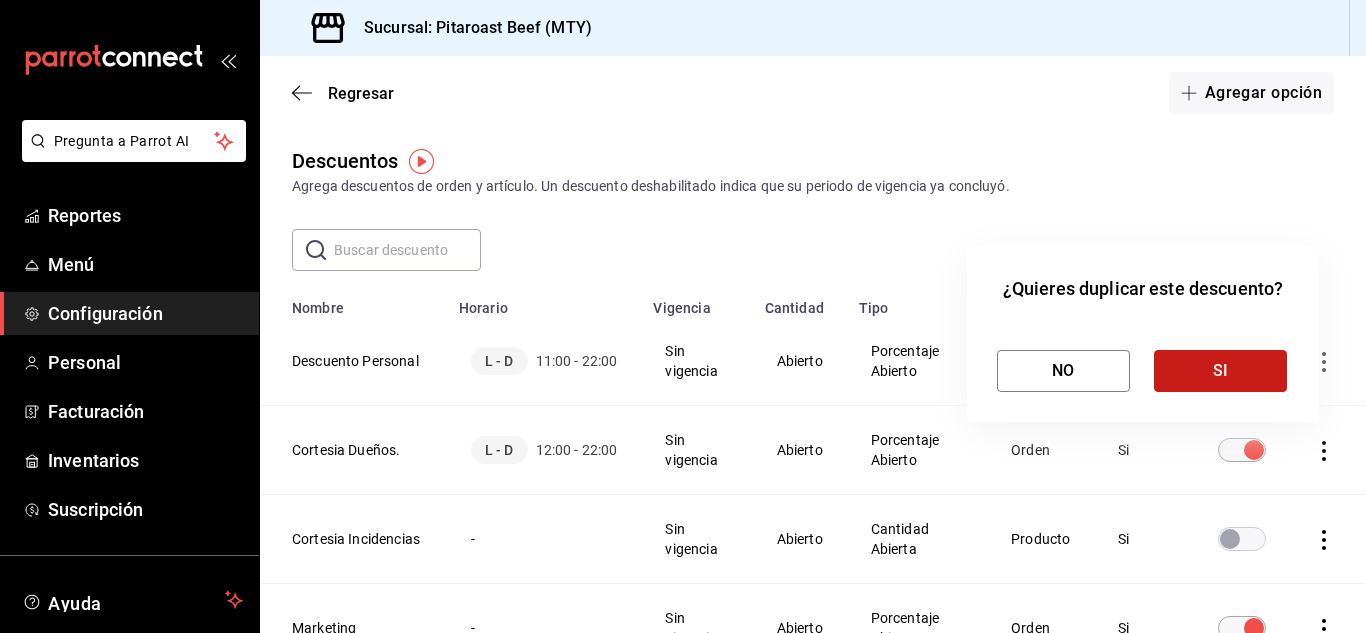 click on "SI" at bounding box center (1220, 371) 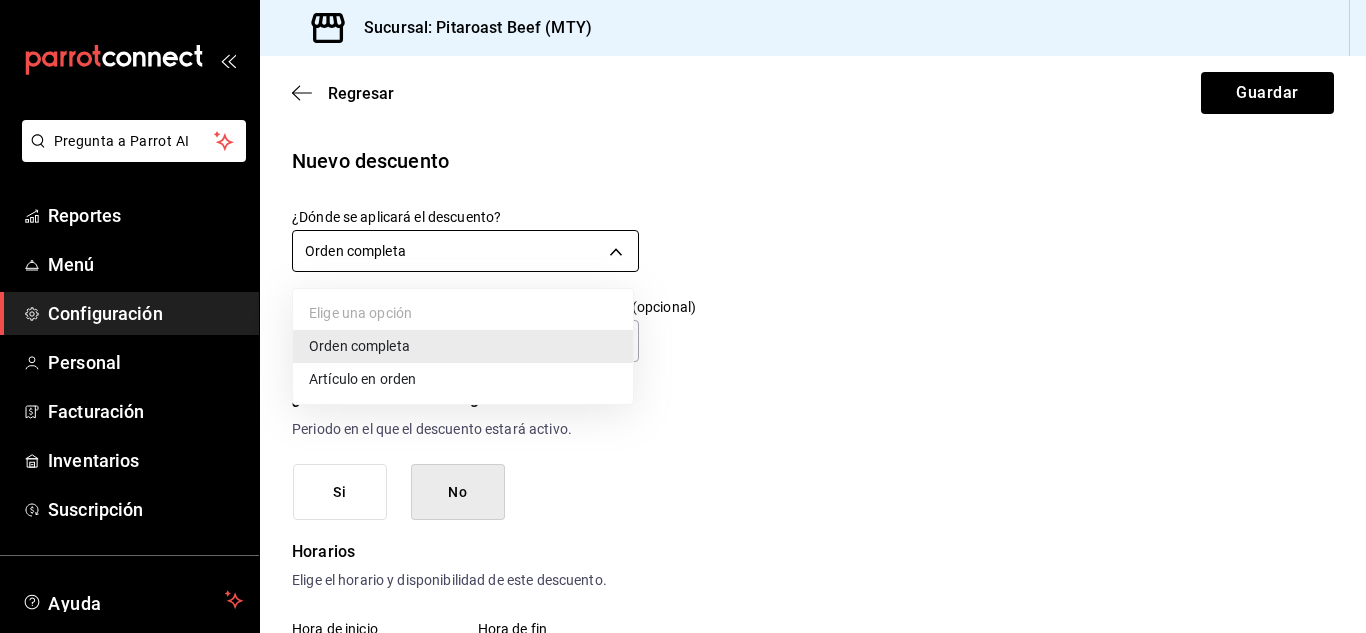 click on "Pregunta a Parrot AI Reportes   Menú   Configuración   Personal   Facturación   Inventarios   Suscripción   Ayuda Recomienda Parrot   [FIRST] [LAST]   Sugerir nueva función   Sucursal: Pitaroast Beef ([CITY]) Regresar Guardar Nuevo descuento ¿Dónde se aplicará el descuento? Orden completa ORDER ¿Cómo se va a llamar? Descuento Personal - Copia Ingresa una descripción (opcional) ¿Este descuento tiene vigencia? Periodo en el que el descuento estará activo. Si No Horarios Elige el horario y disponibilidad de este descuento. Hora de inicio 11:00 AM 11:00 Entre Semana Lunes Martes Miércoles Jueves Viernes Hora de fin 22:00 PM 22:00 Fin de semana Sábado Domingo Agregar horario 1 de 5 horarios ¿Este descuento requiere un permiso especial para aplicarse? Solo los usuarios con el permiso de "Aplicar descuento" podrán usar este descuento en el Punto de Venta. Si No ¿Quieres que el usuario defina el valor del descuento en el Punto de Venta? Si No ¿Cómo se aplicará el descuento? Porcentaje Cantidad" at bounding box center [683, 316] 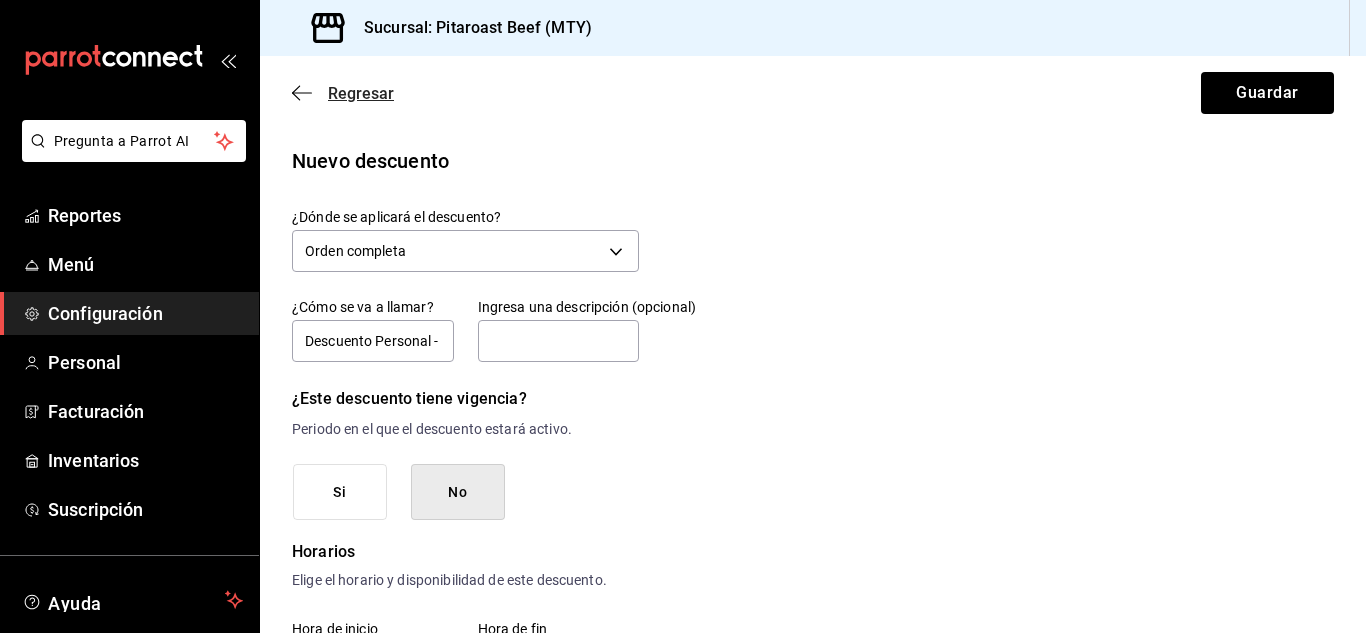 click 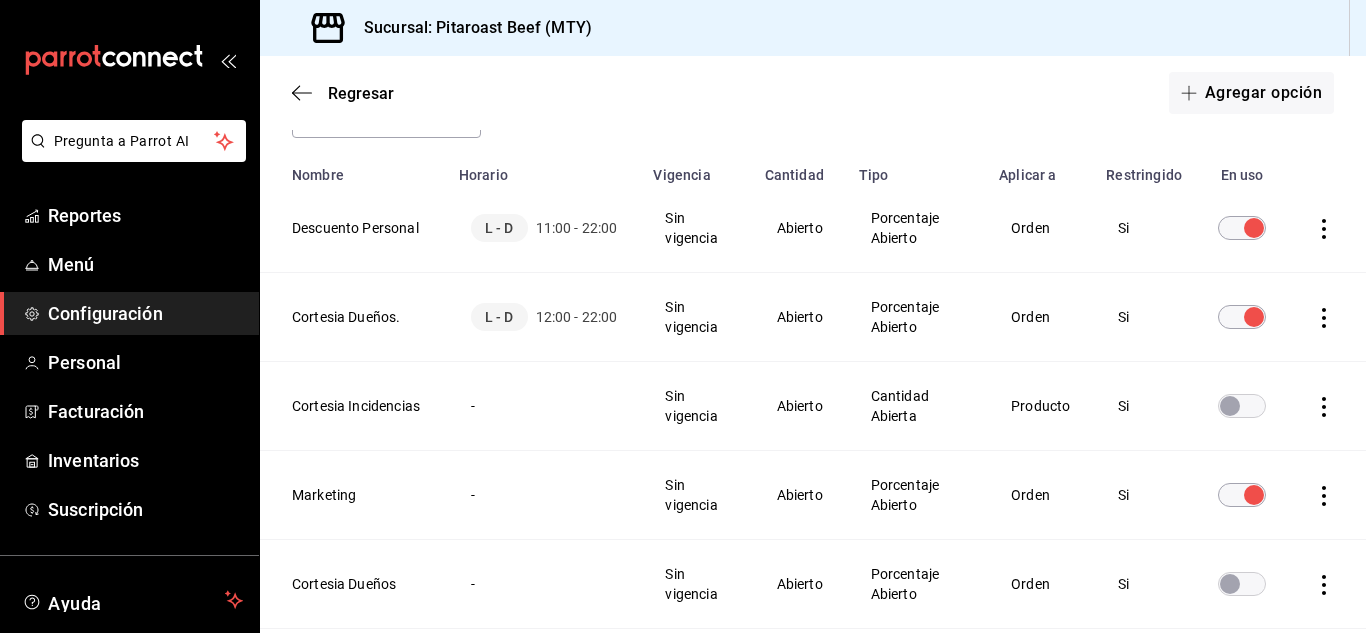 scroll, scrollTop: 160, scrollLeft: 0, axis: vertical 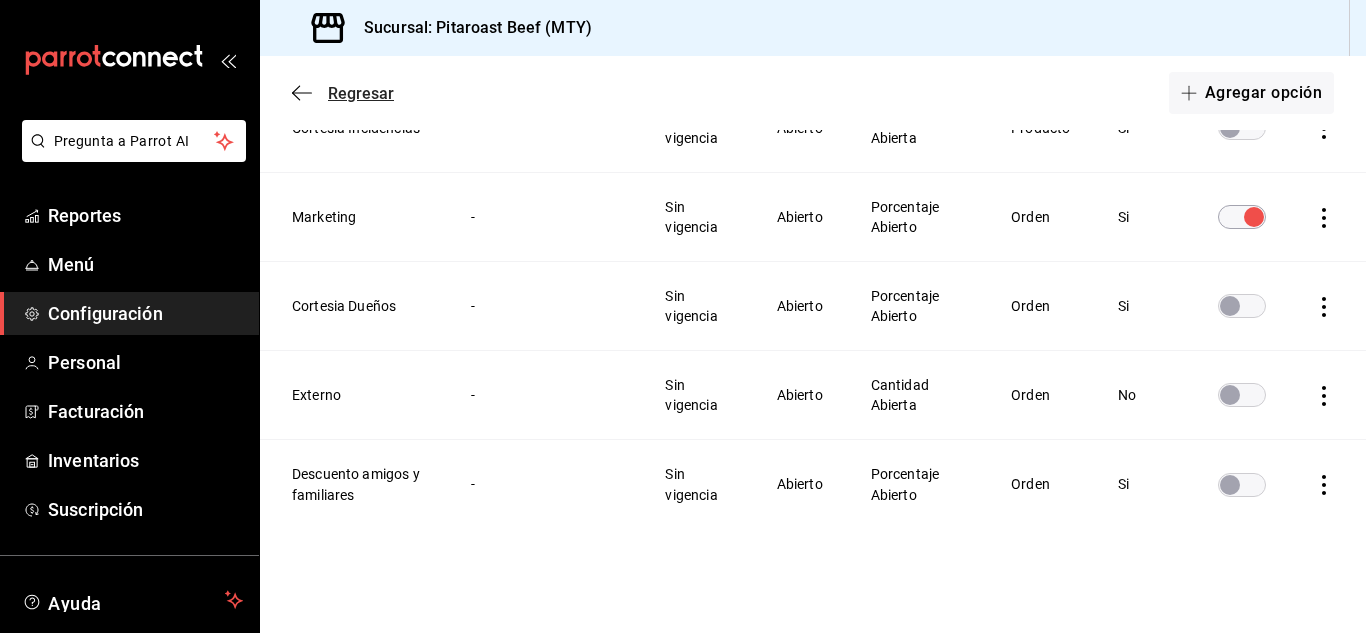 click 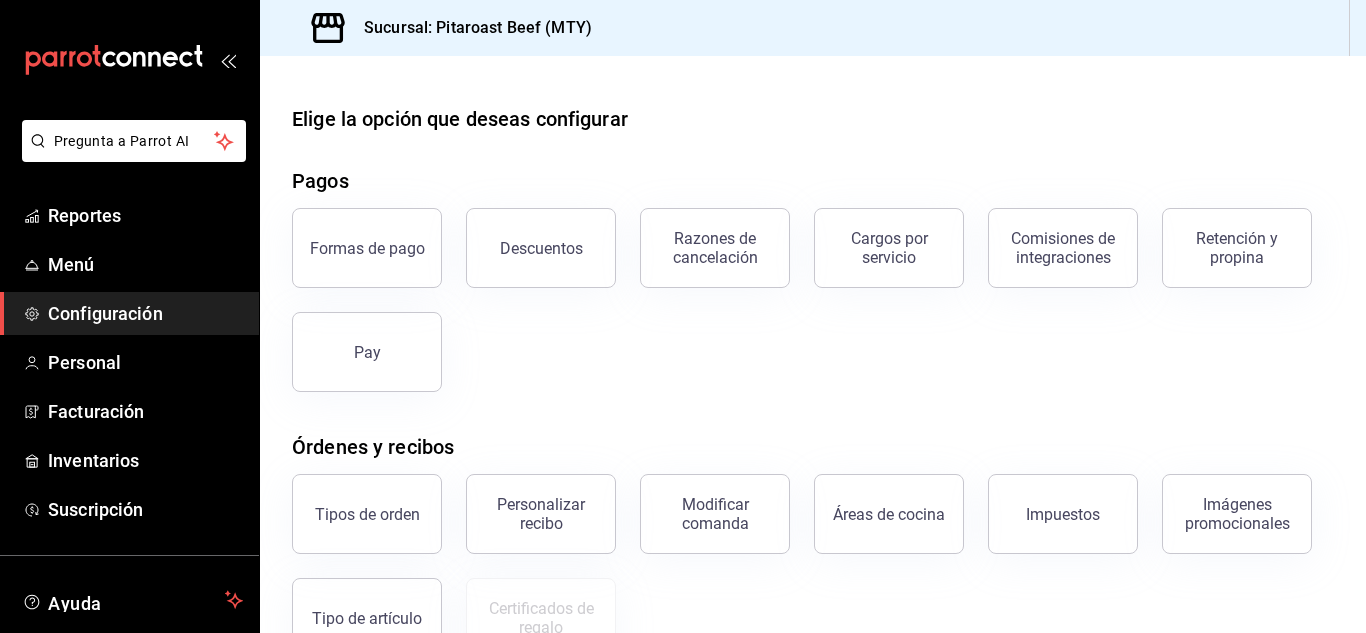 click 